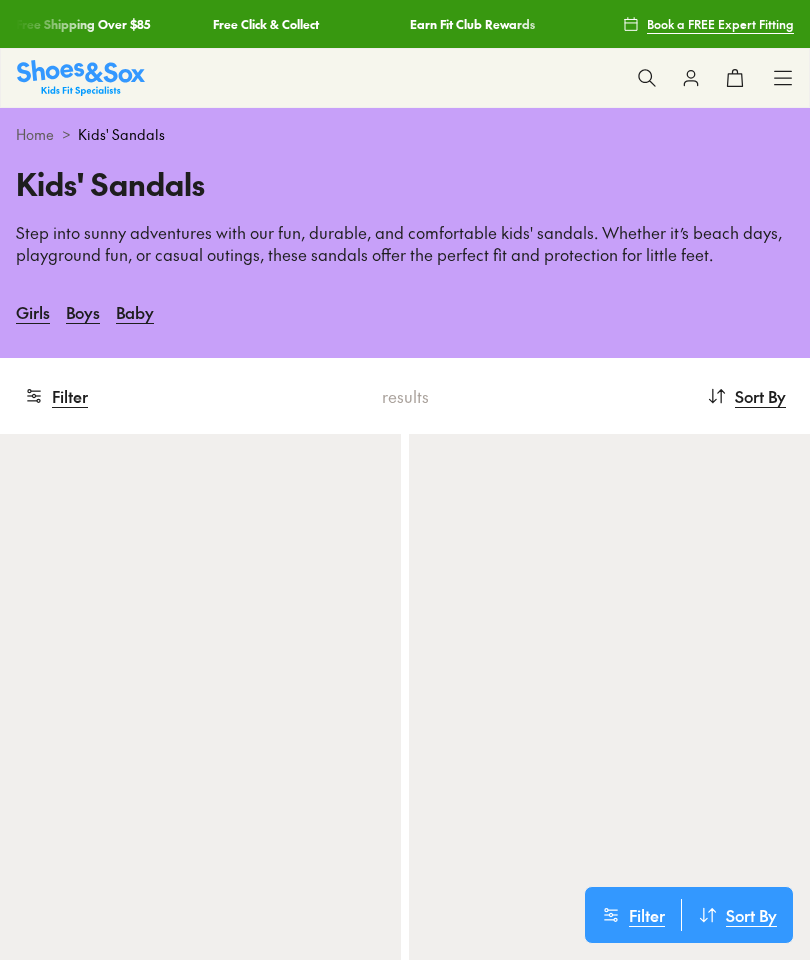 scroll, scrollTop: 0, scrollLeft: 0, axis: both 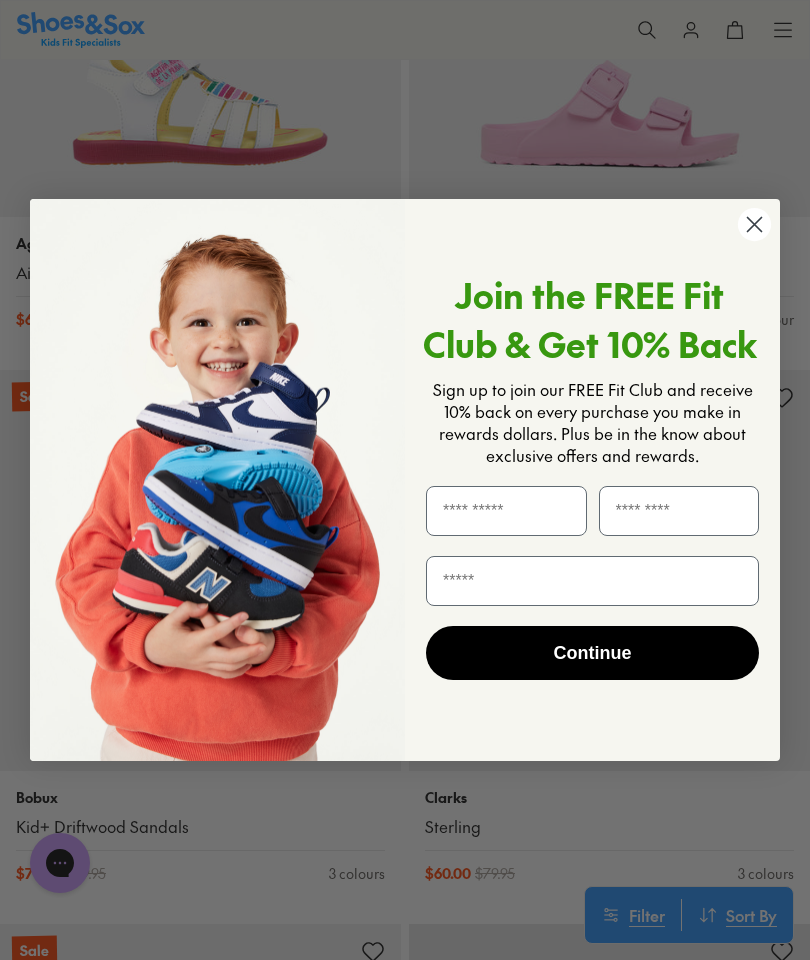click 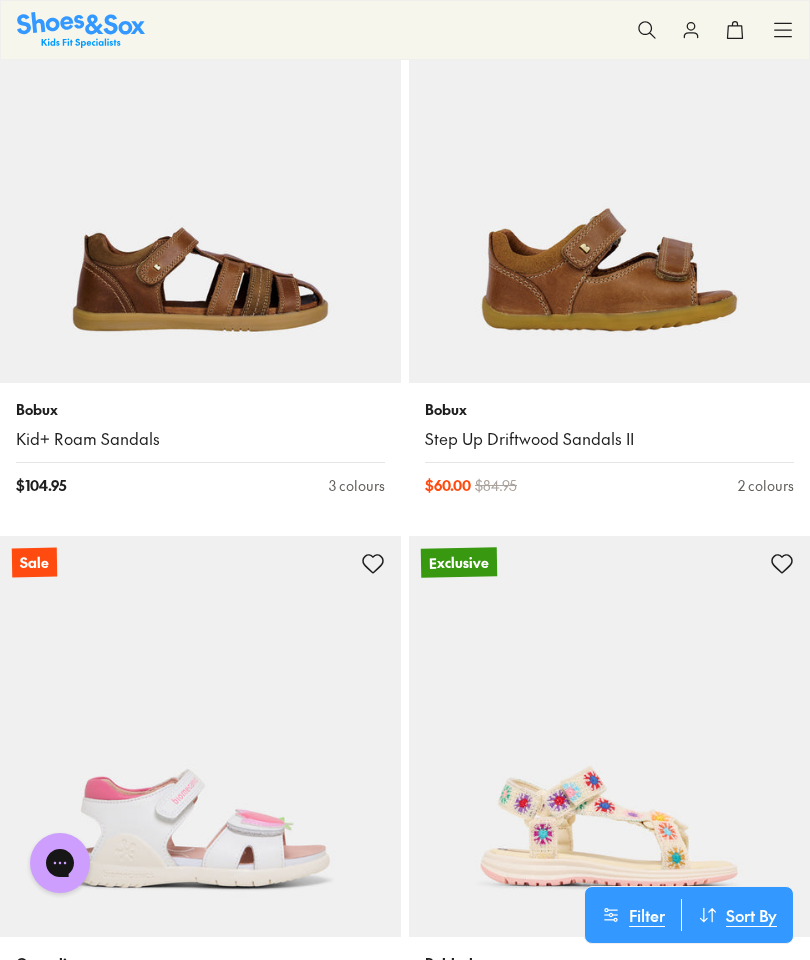 scroll, scrollTop: 6356, scrollLeft: 0, axis: vertical 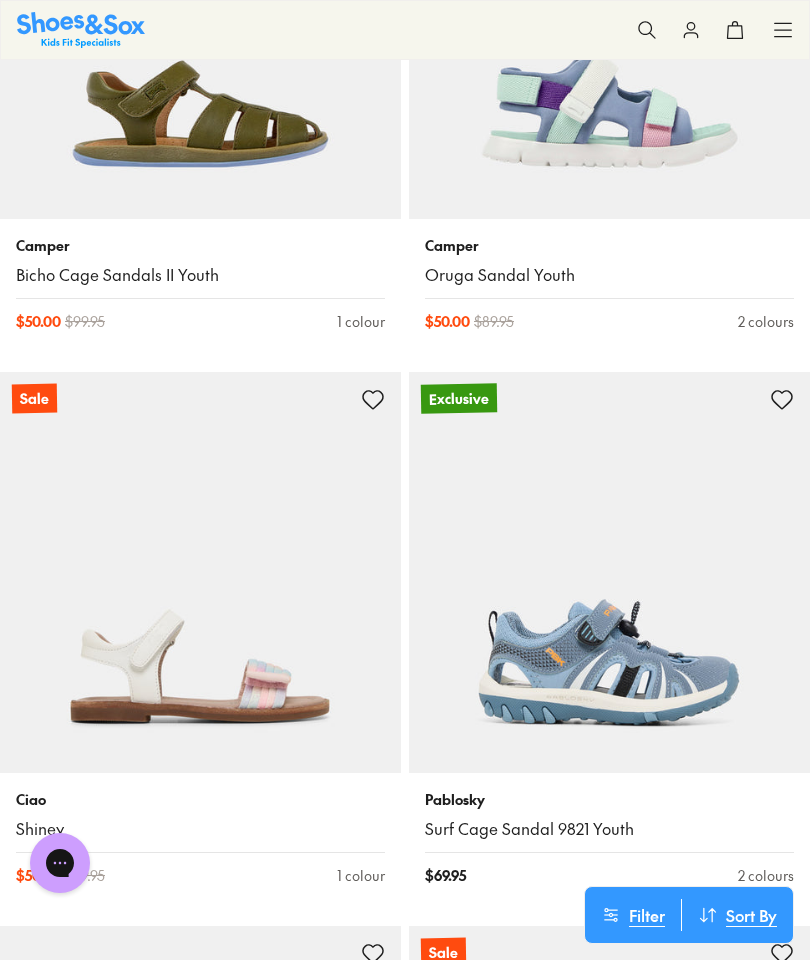 click 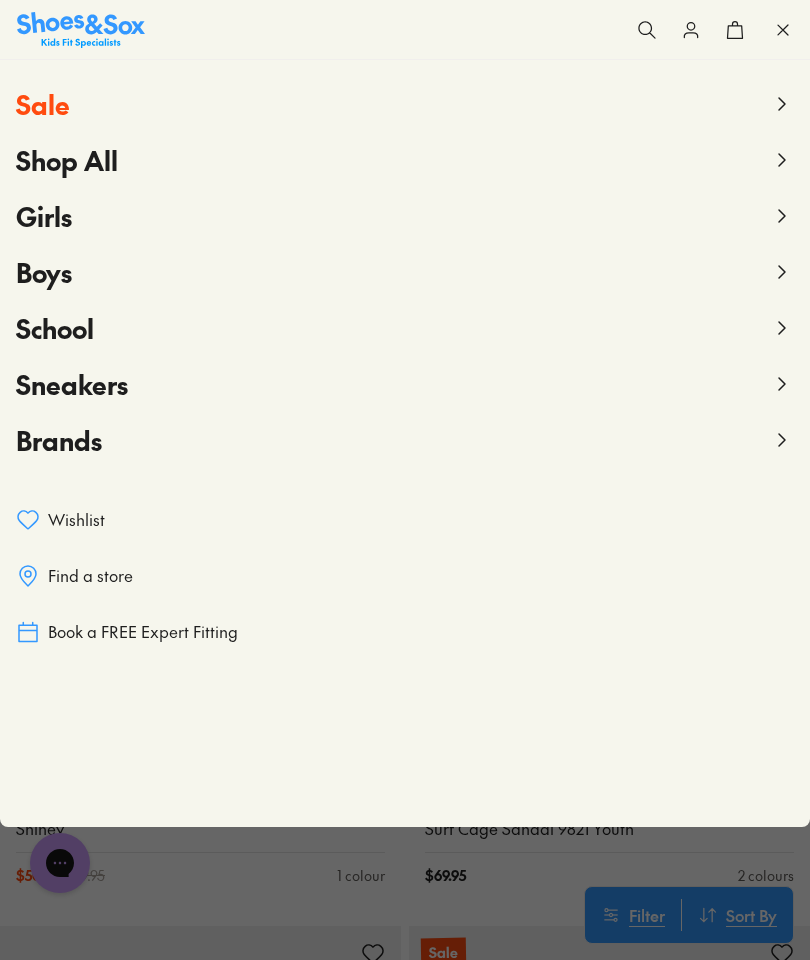 click on "Sneakers" at bounding box center (72, 384) 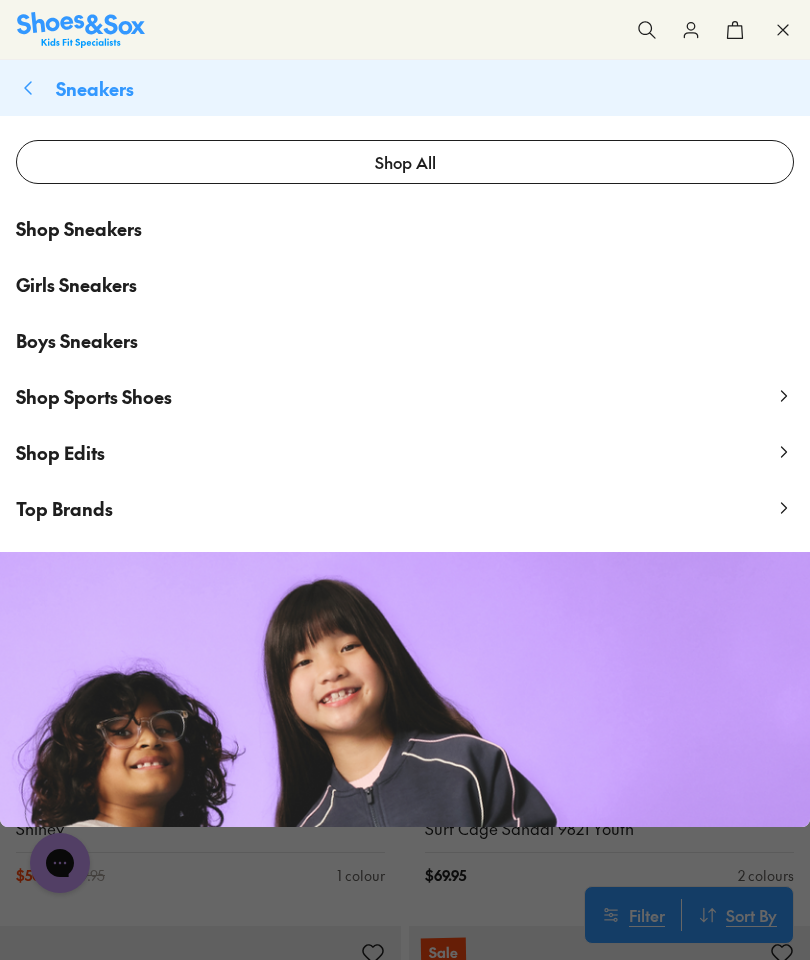 click on "Girls Sneakers" at bounding box center [76, 284] 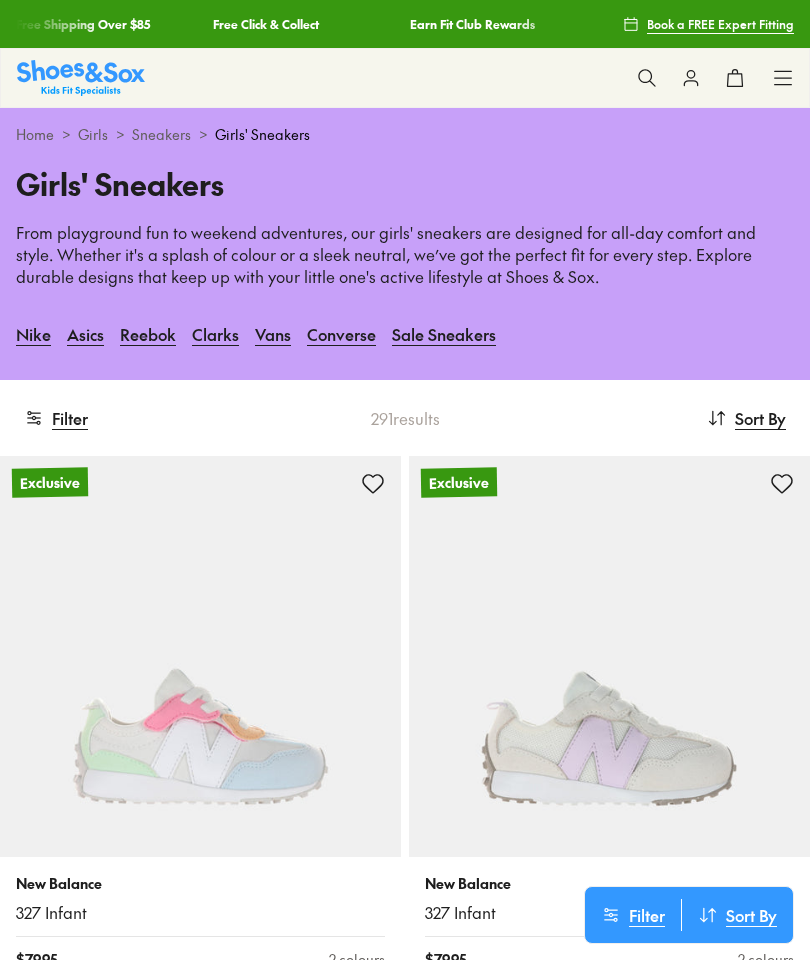 scroll, scrollTop: 0, scrollLeft: 0, axis: both 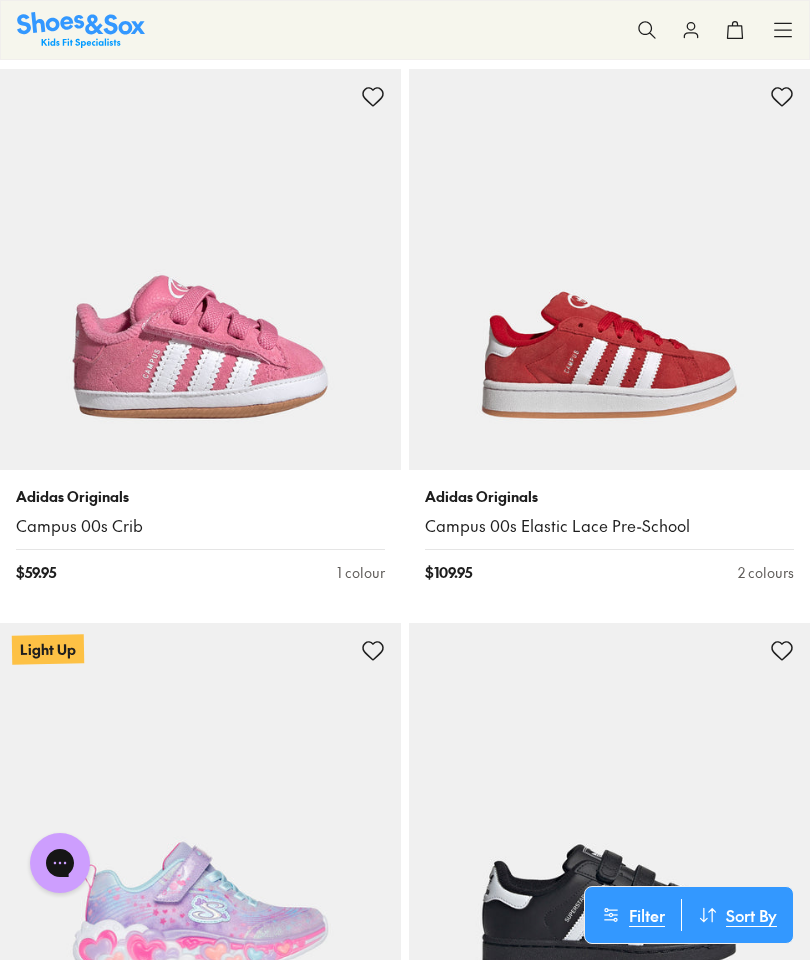 click on "Filter" at bounding box center [633, 915] 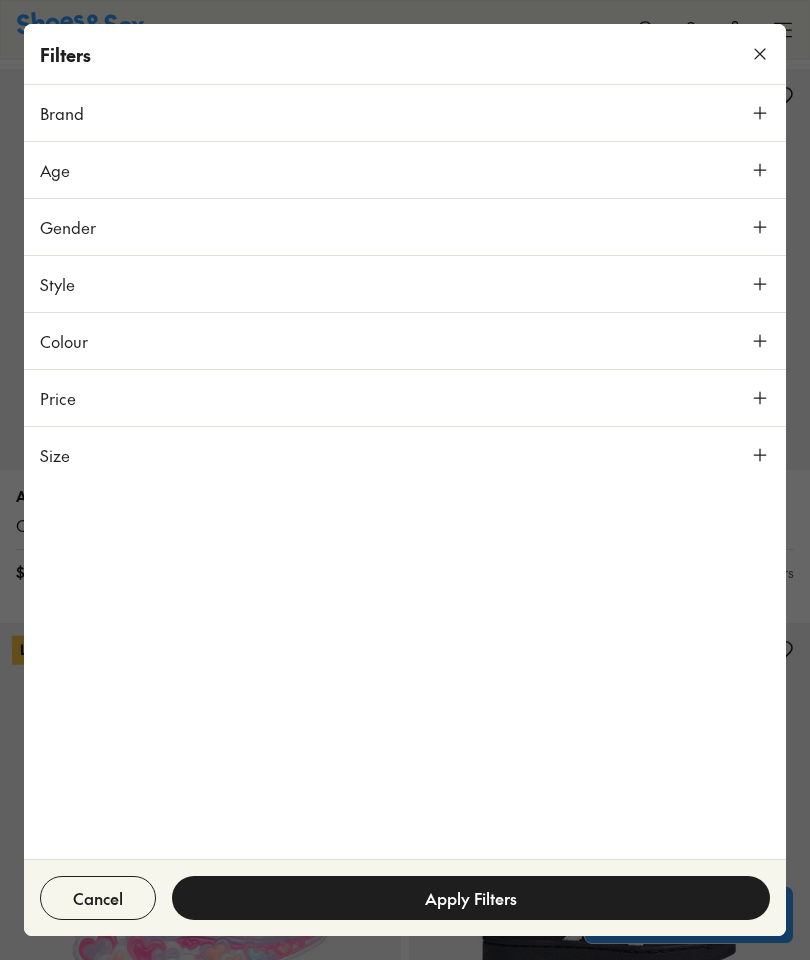 click 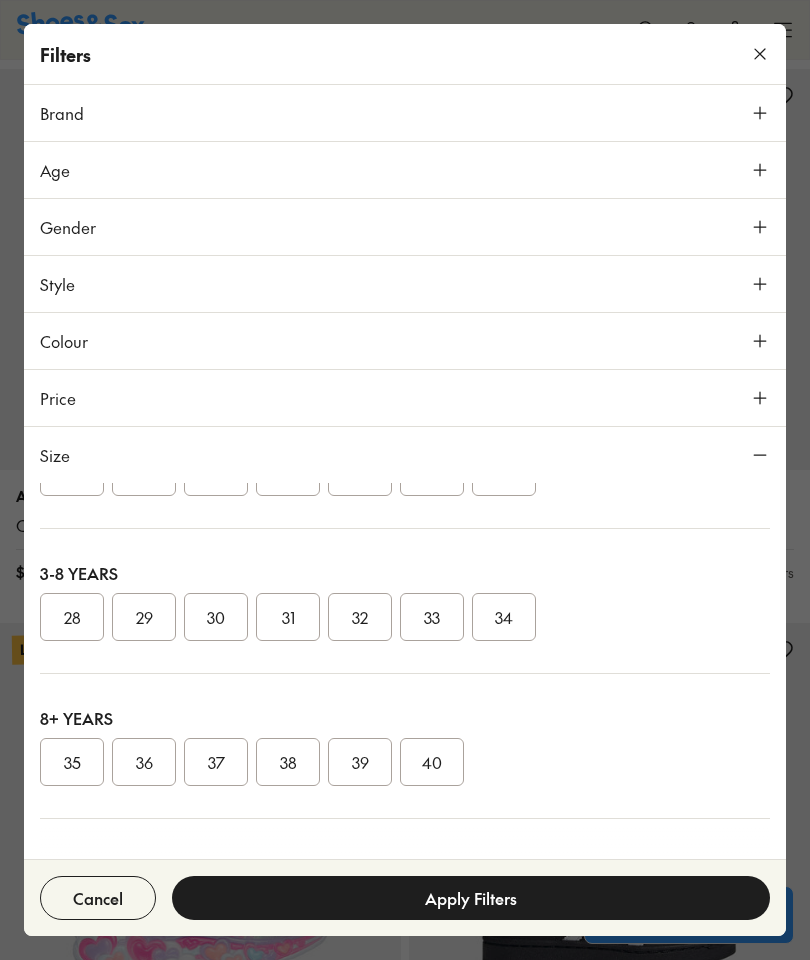 scroll, scrollTop: 297, scrollLeft: 0, axis: vertical 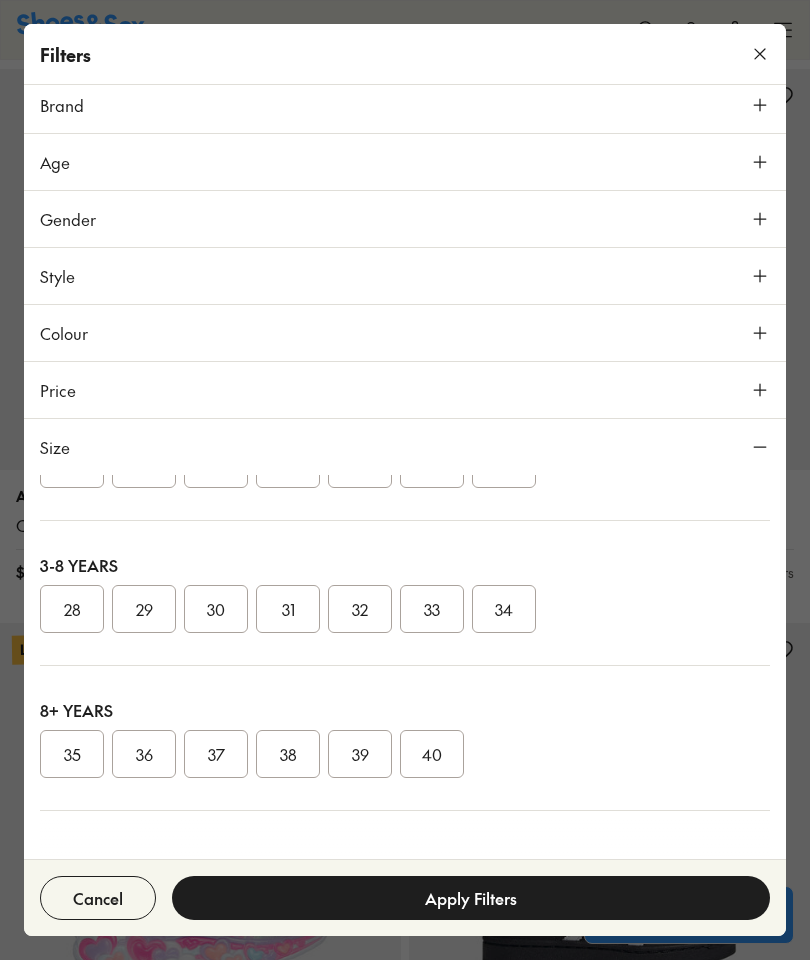 click on "21" at bounding box center (72, 464) 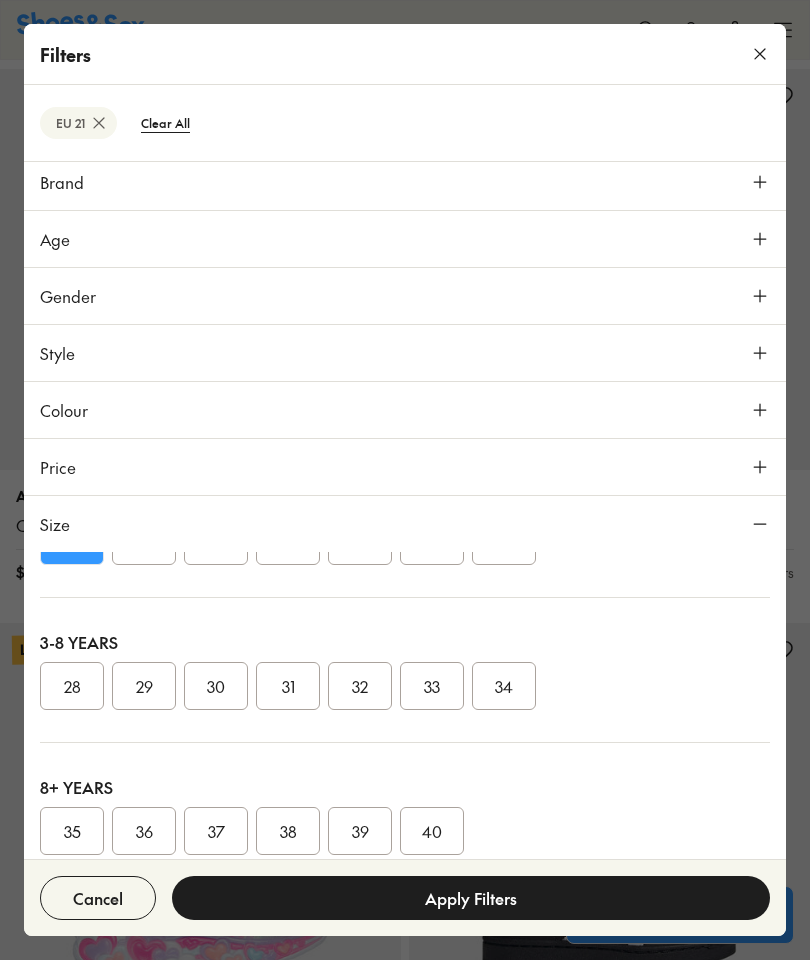 scroll, scrollTop: 0, scrollLeft: 0, axis: both 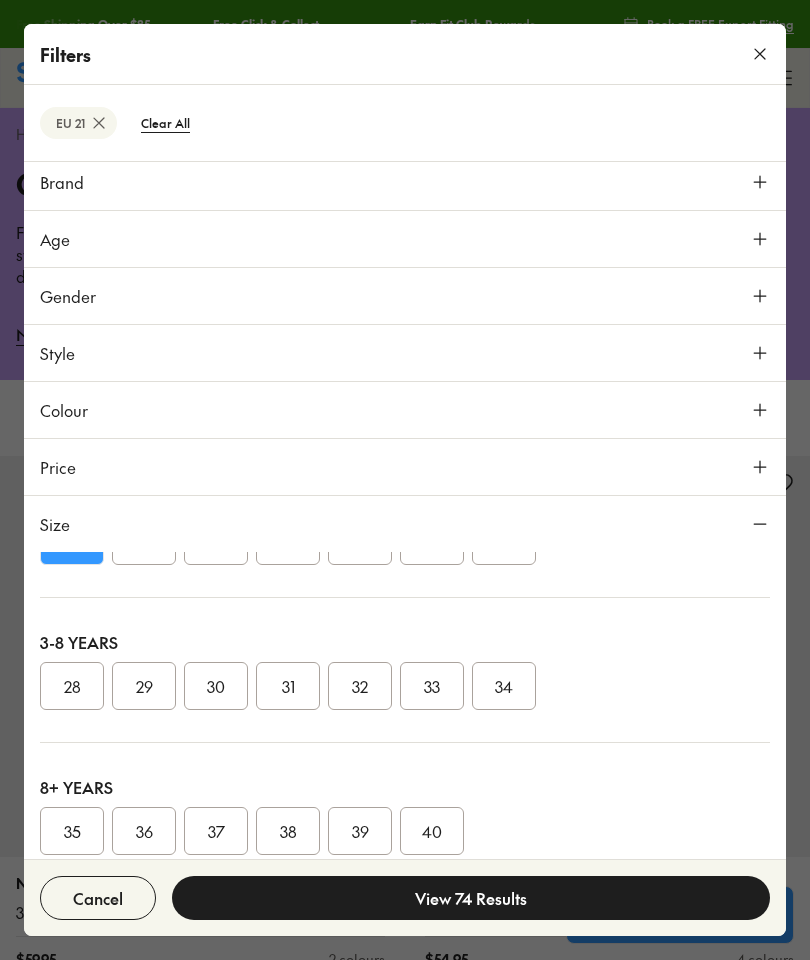 click on "31" at bounding box center (288, 686) 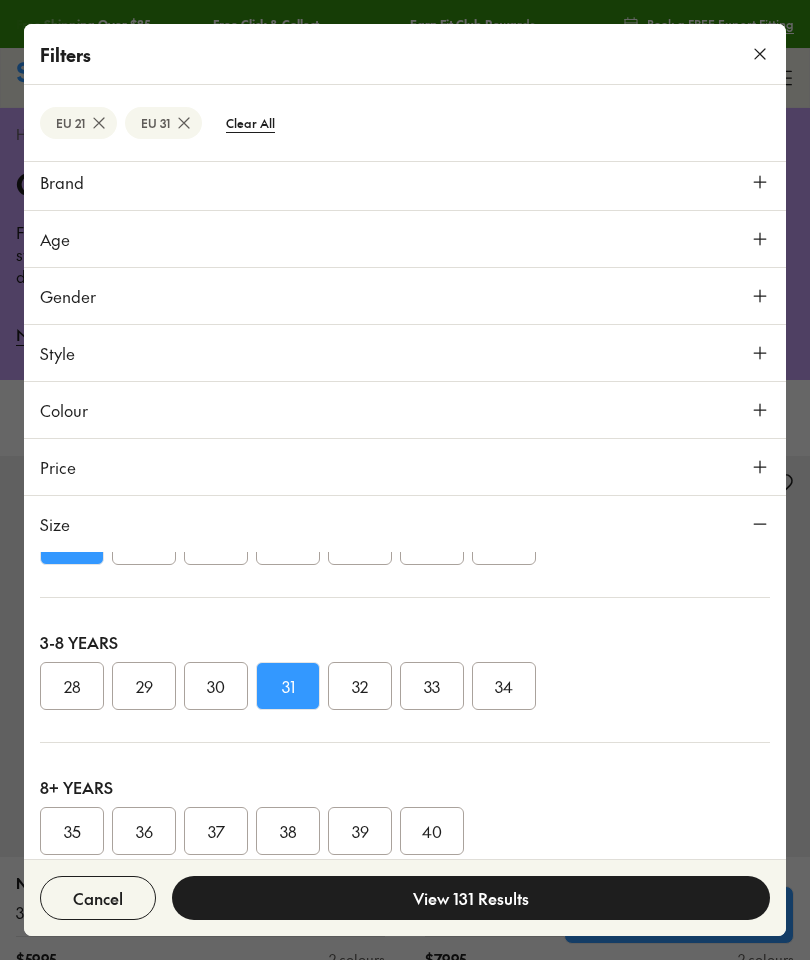 click 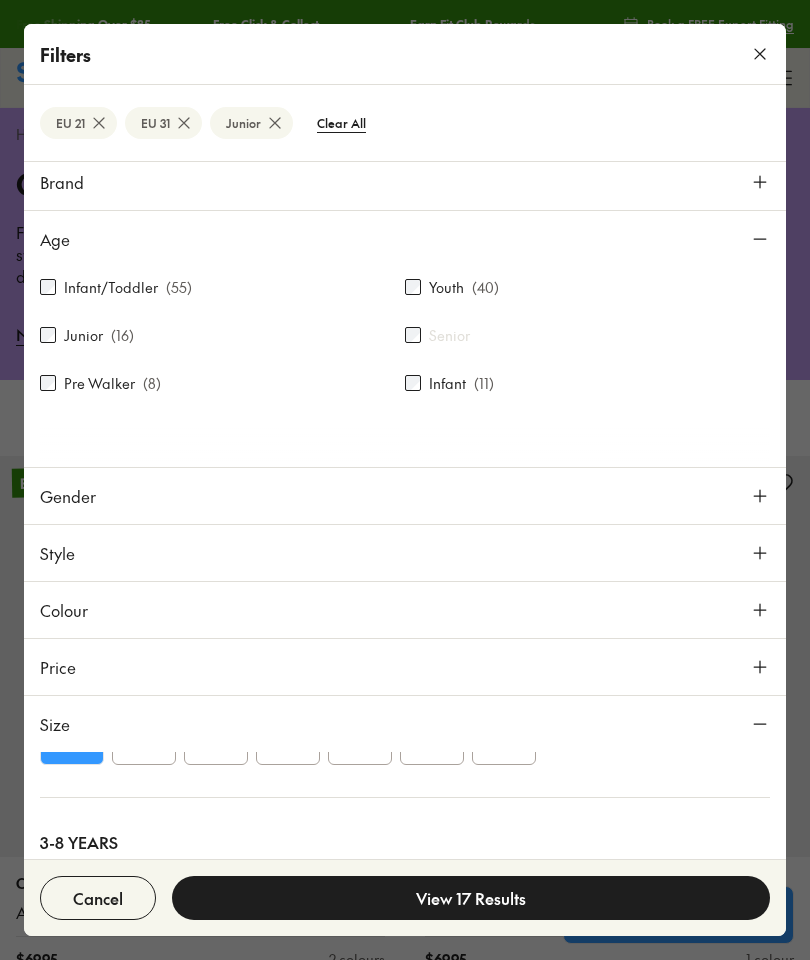 click 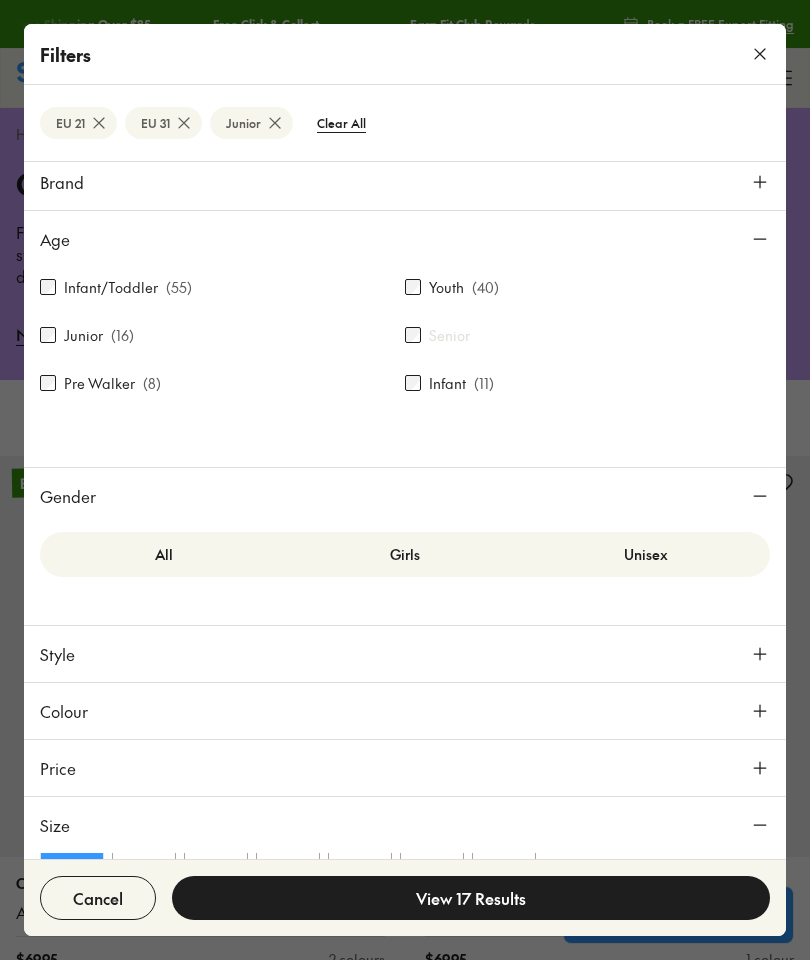 click on "Style" at bounding box center [405, 654] 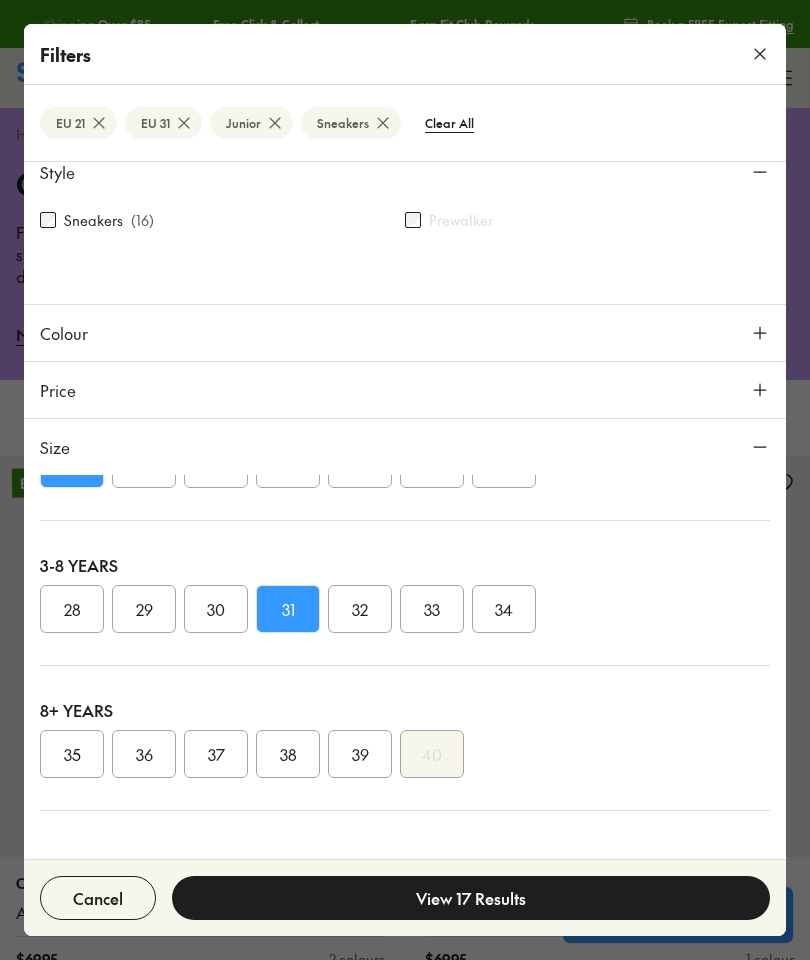 scroll, scrollTop: 490, scrollLeft: 0, axis: vertical 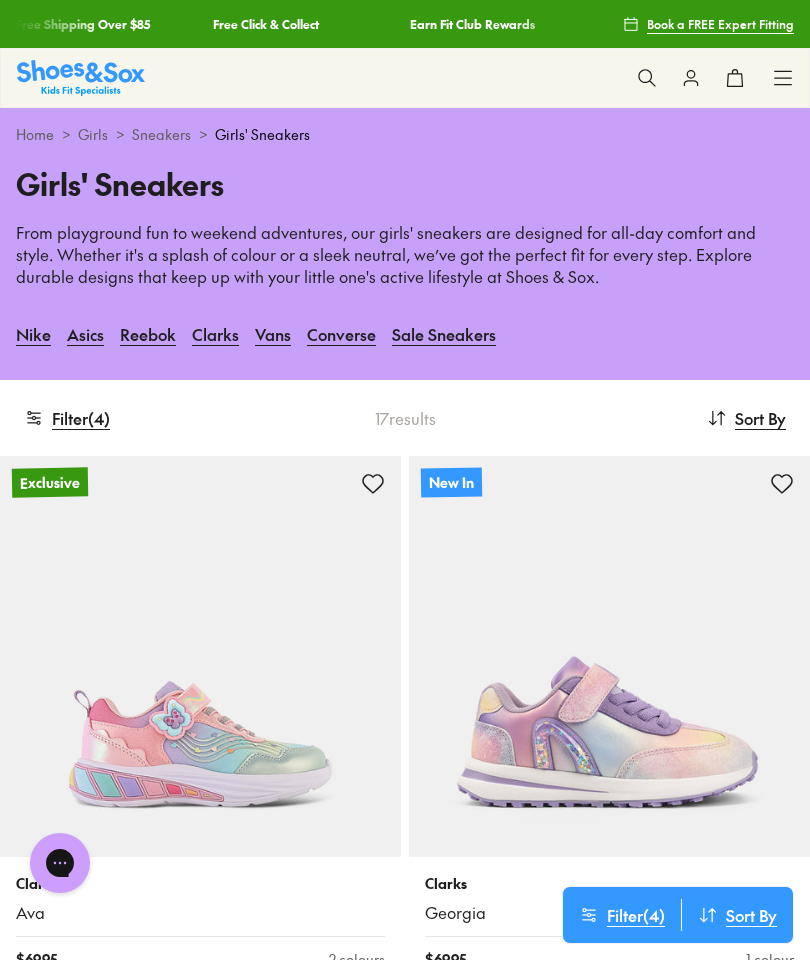 click on "Sale Sneakers" at bounding box center (444, 334) 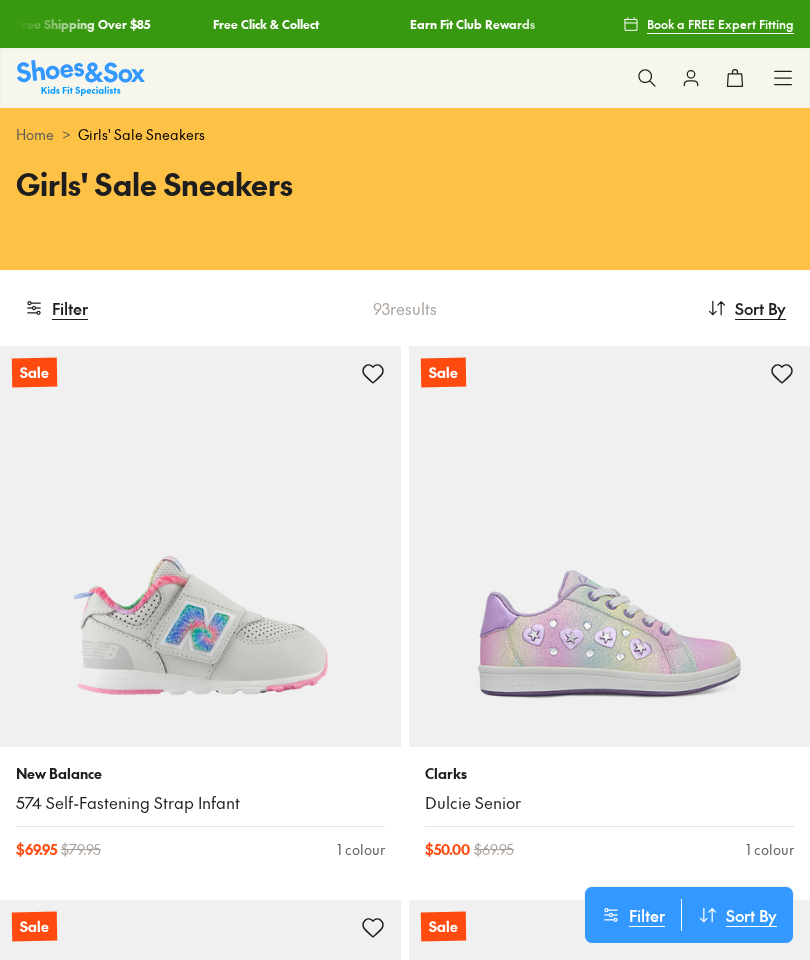 scroll, scrollTop: 0, scrollLeft: 0, axis: both 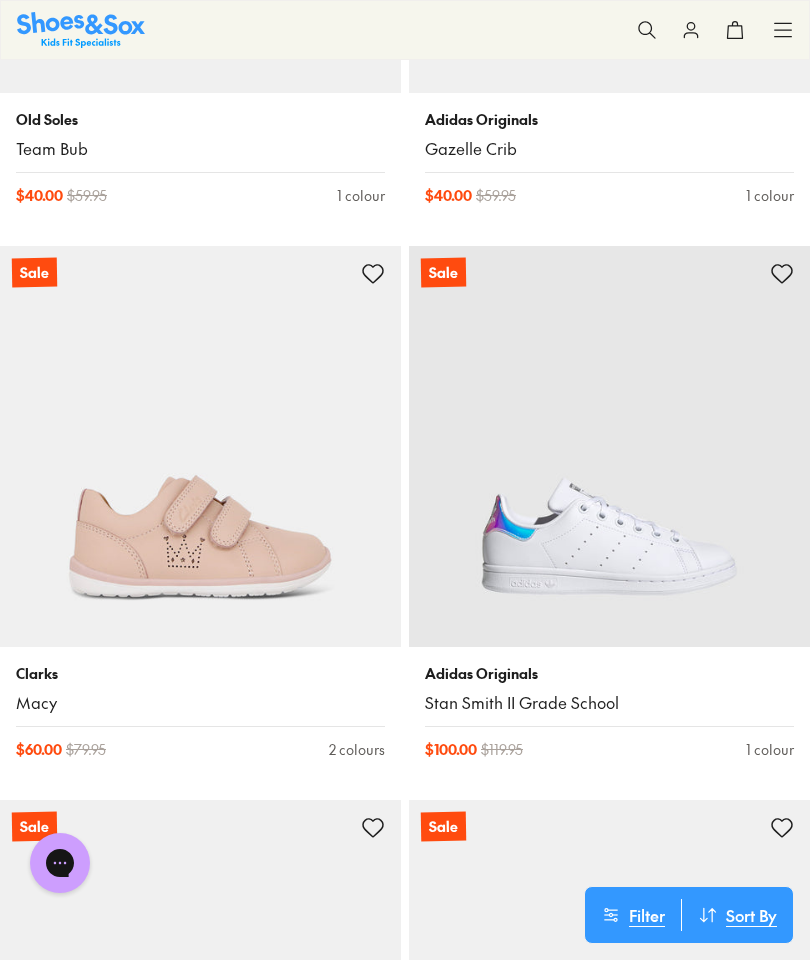click at bounding box center [200, 446] 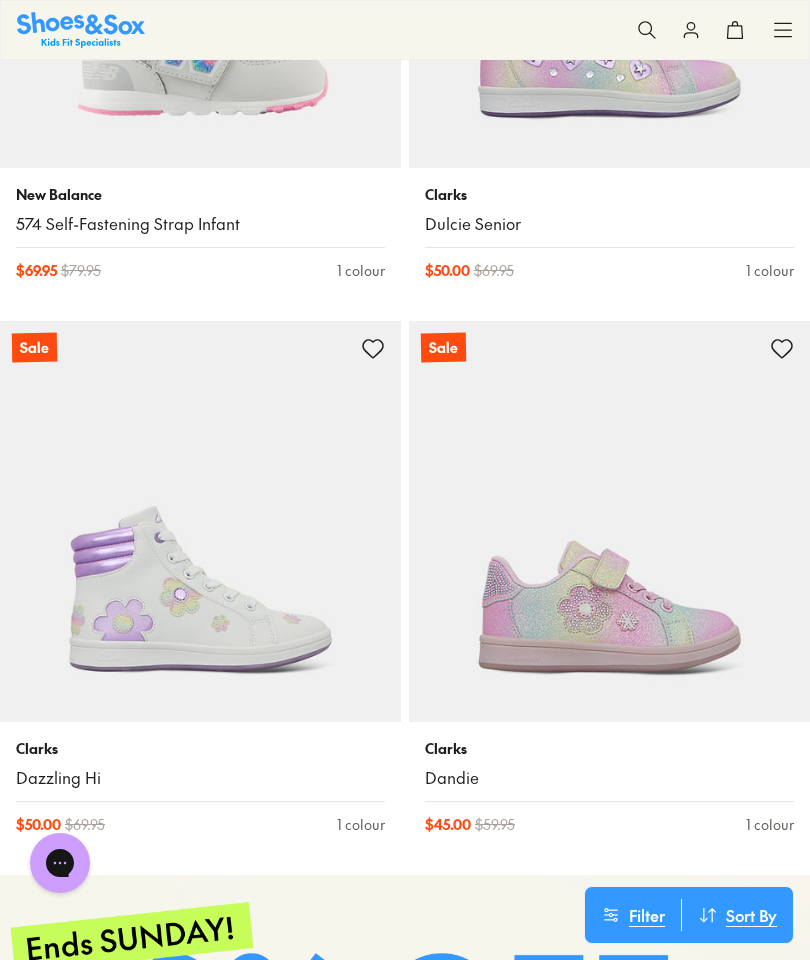 scroll, scrollTop: 595, scrollLeft: 0, axis: vertical 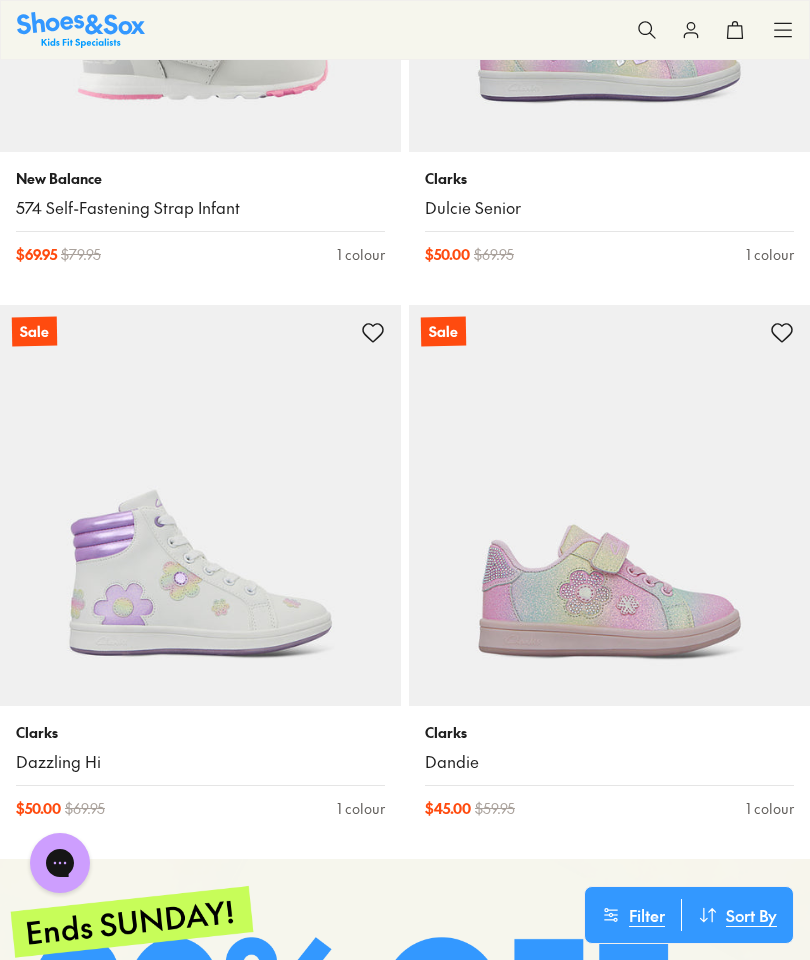 click at bounding box center [609, 505] 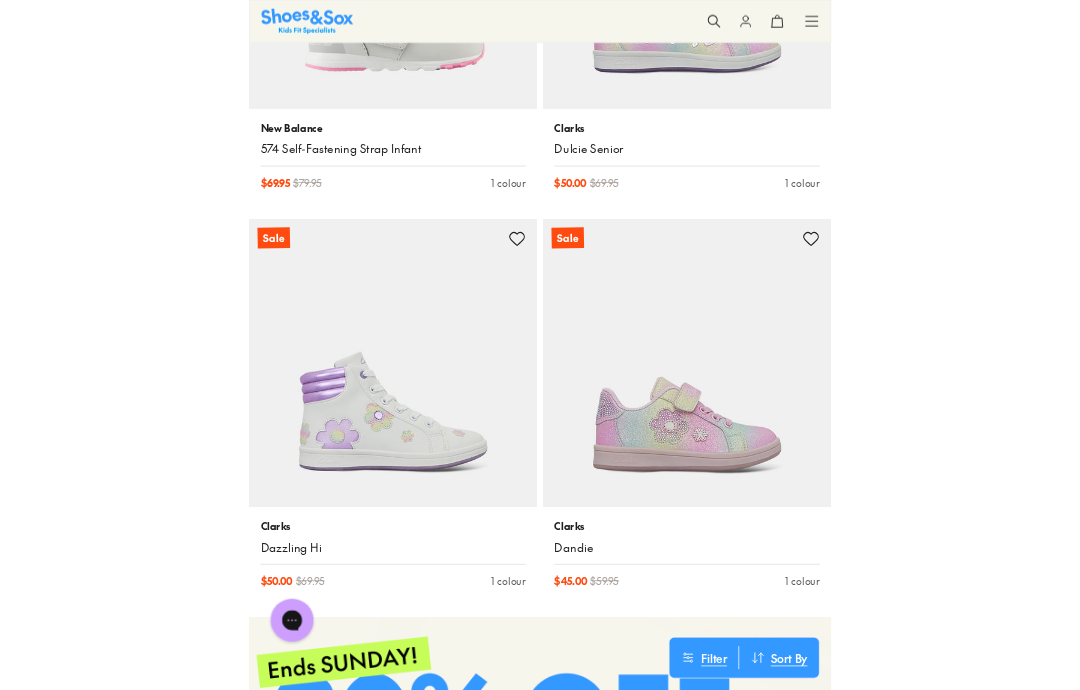 scroll, scrollTop: 0, scrollLeft: 0, axis: both 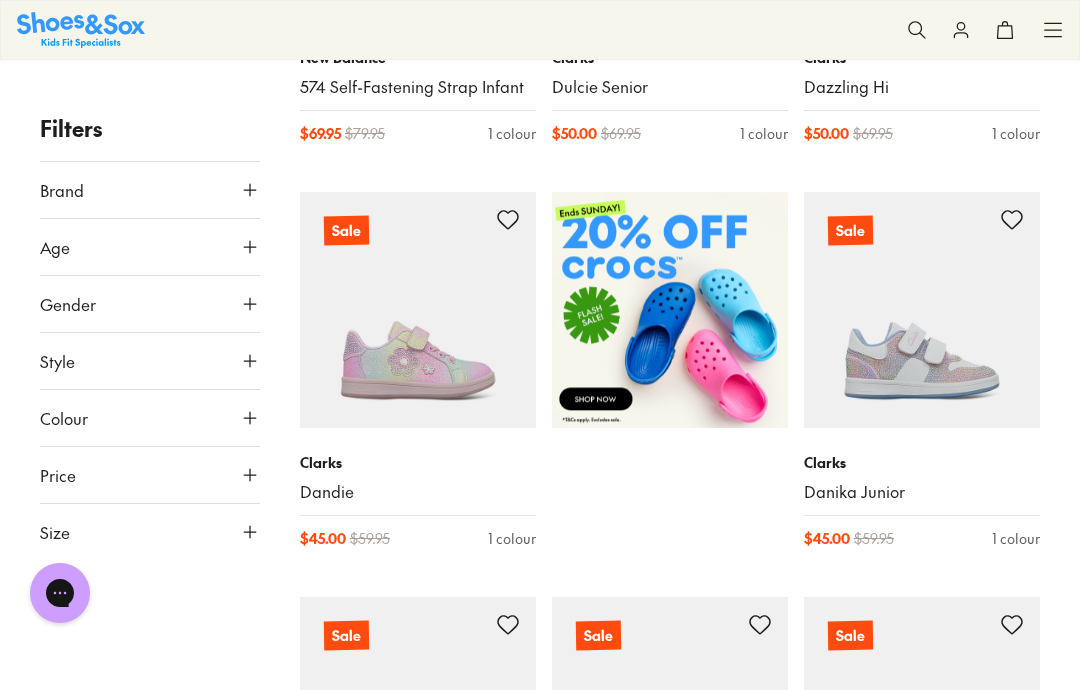 click at bounding box center (922, 310) 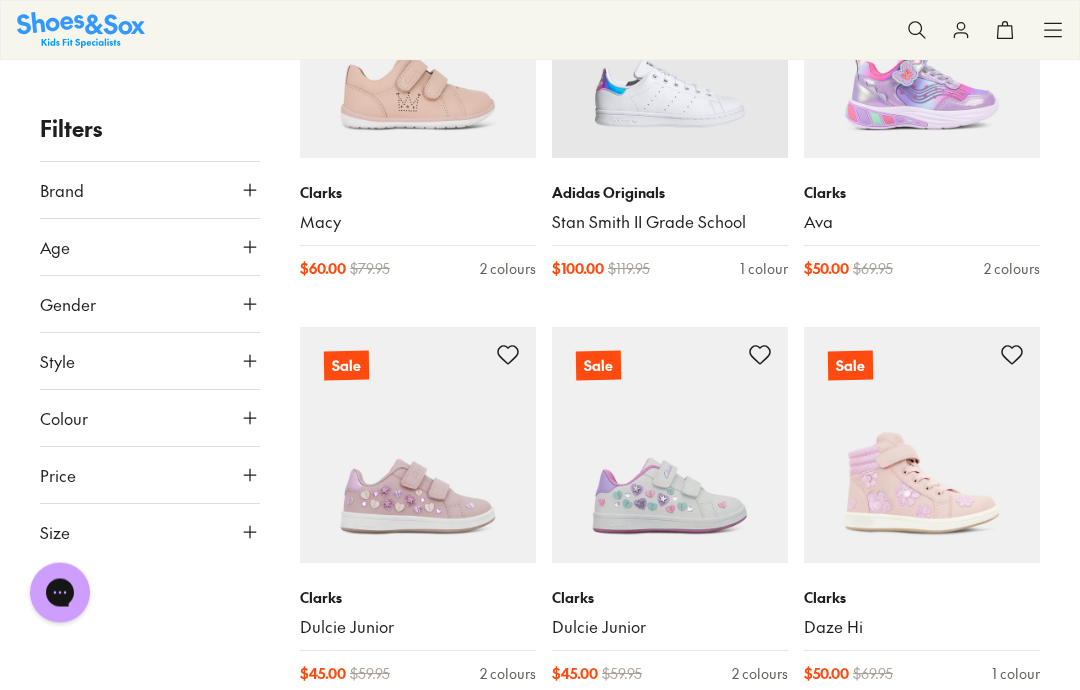 scroll, scrollTop: 3378, scrollLeft: 0, axis: vertical 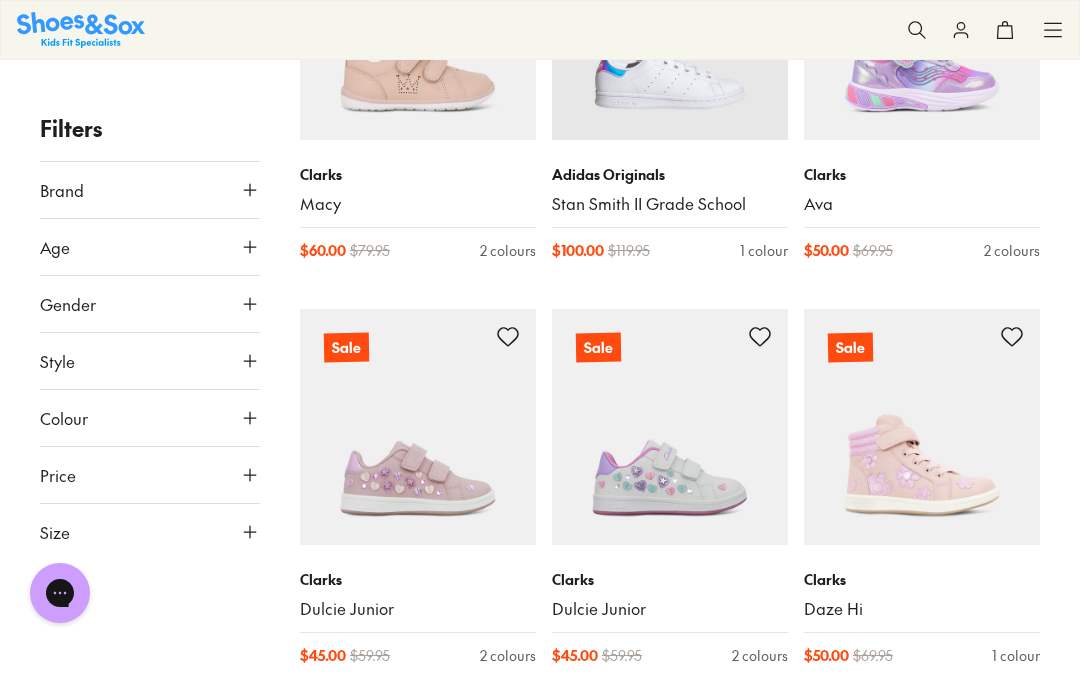 click at bounding box center [670, 427] 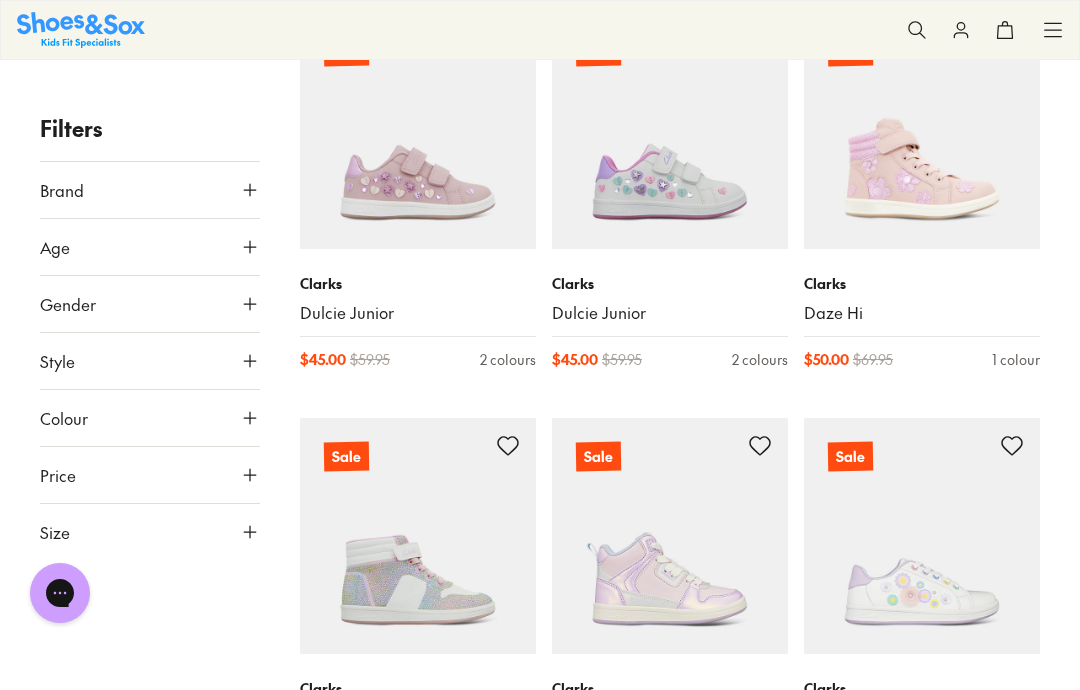 scroll, scrollTop: 3686, scrollLeft: 0, axis: vertical 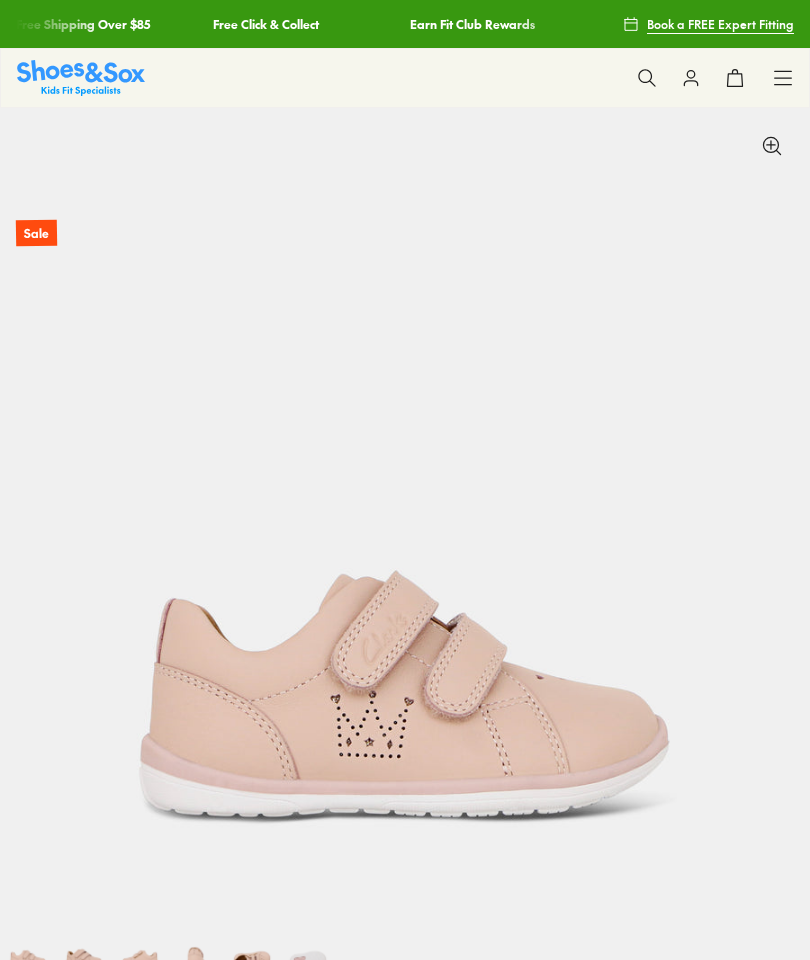 select on "*" 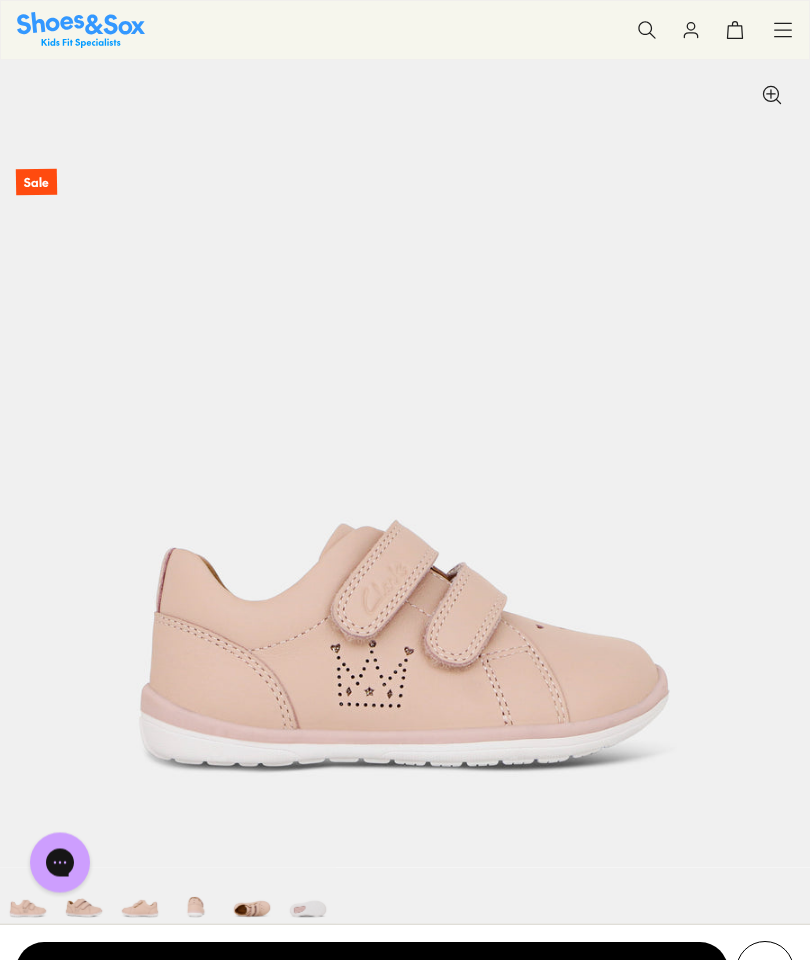scroll, scrollTop: 36, scrollLeft: 0, axis: vertical 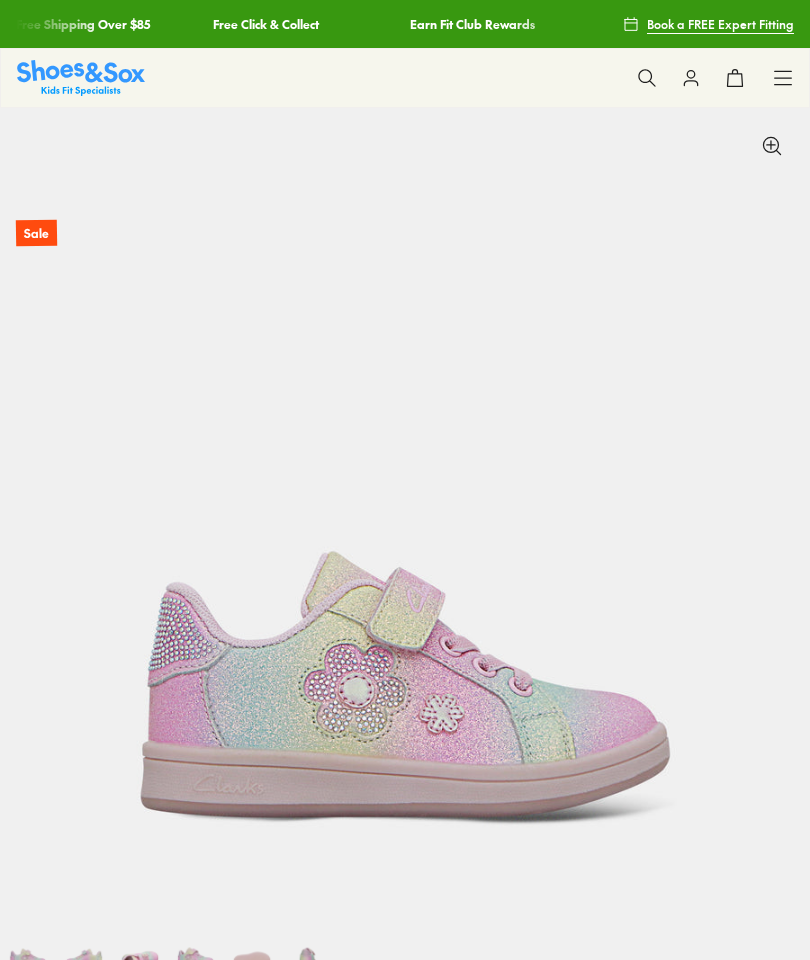 select on "*" 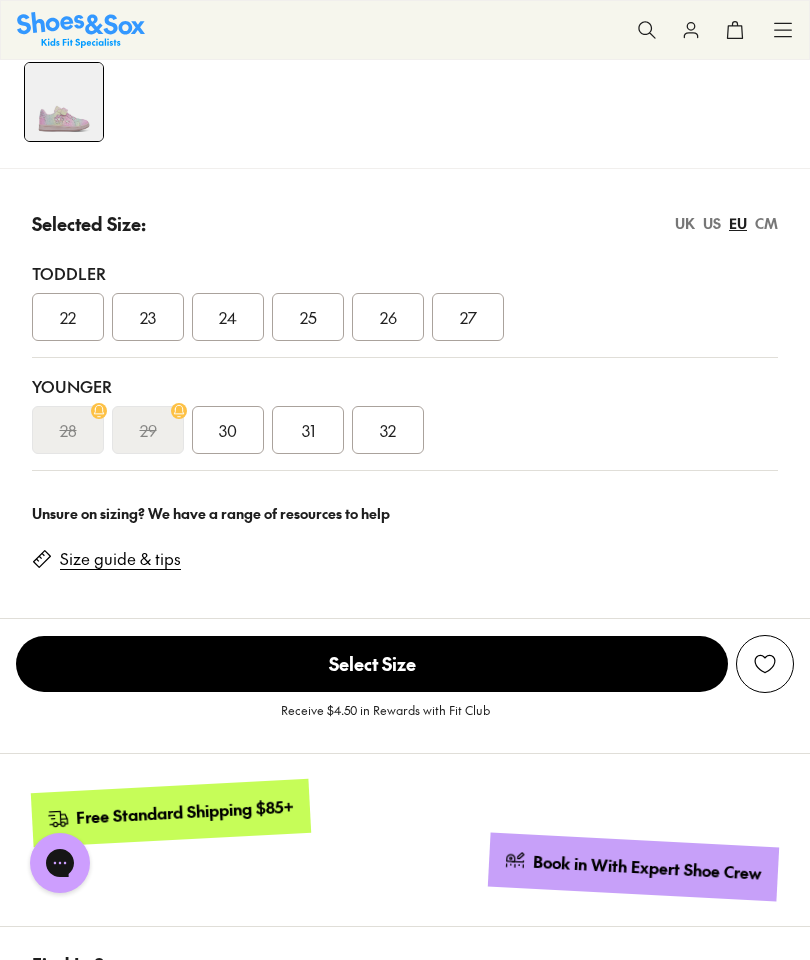 scroll, scrollTop: 1204, scrollLeft: 0, axis: vertical 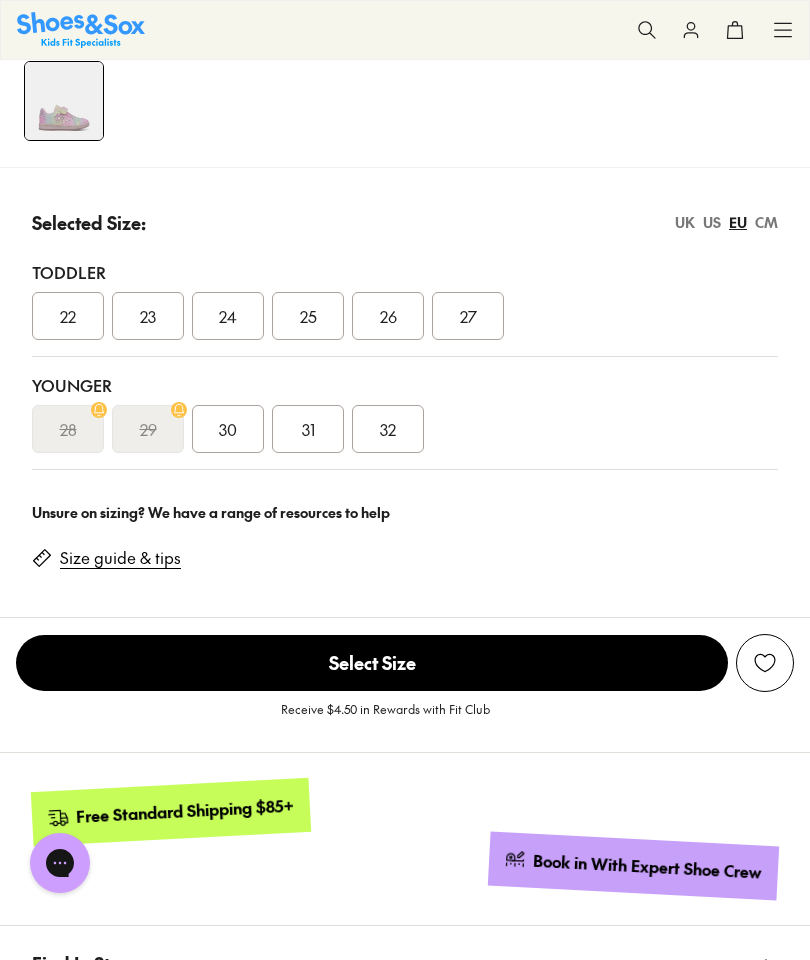 click on "32" at bounding box center (388, 429) 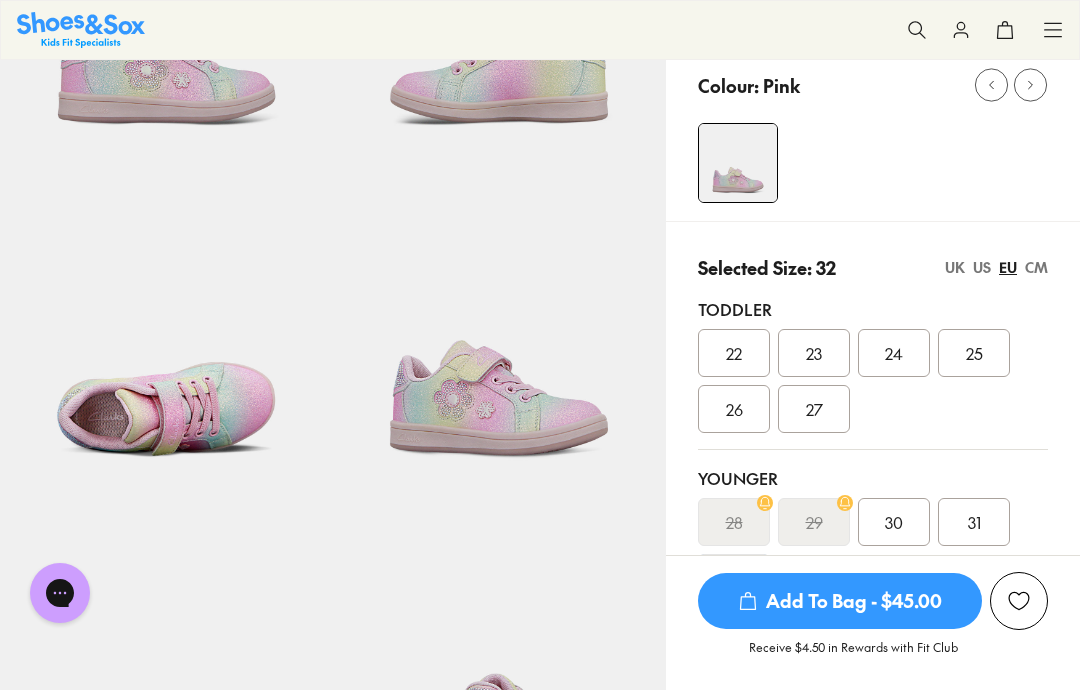 scroll, scrollTop: 273, scrollLeft: 0, axis: vertical 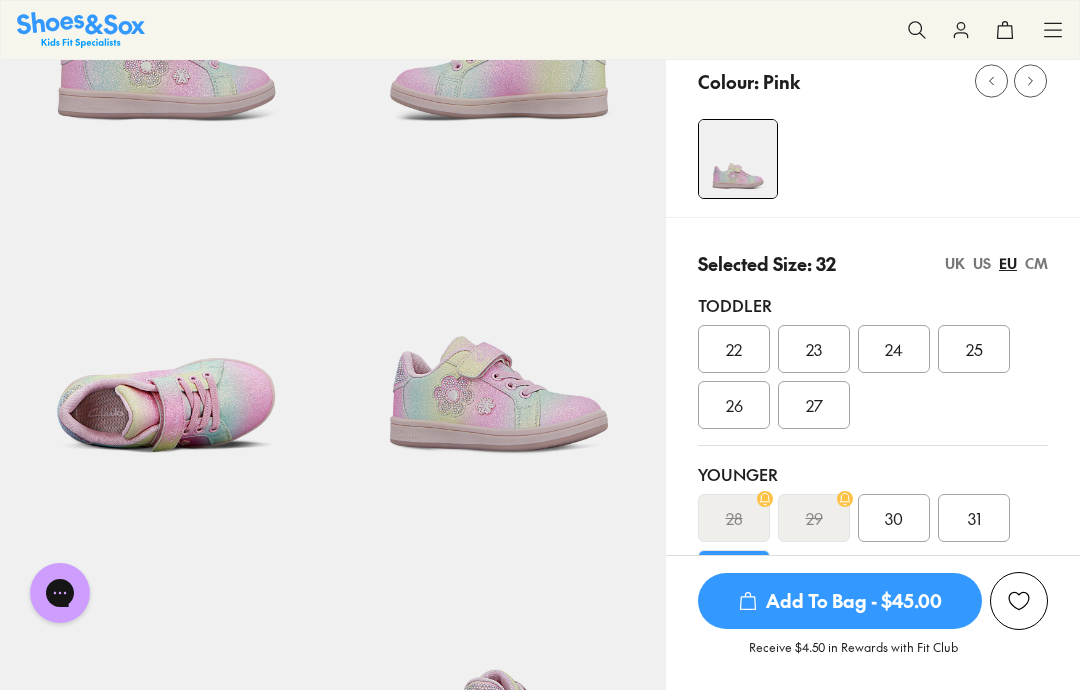 click on "30" at bounding box center [894, 518] 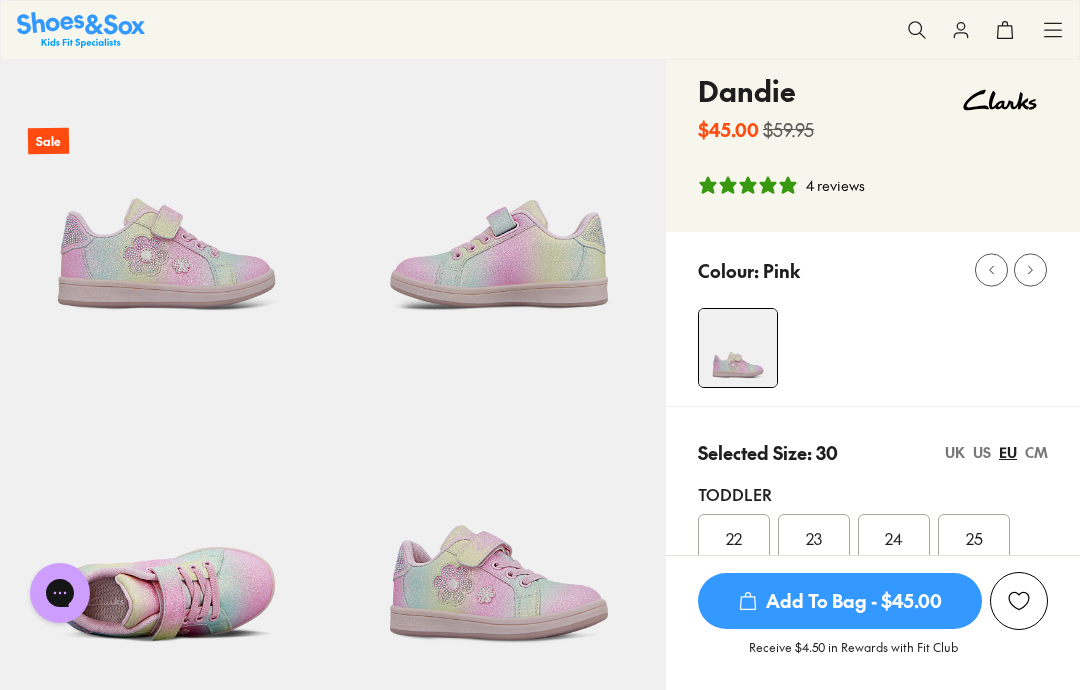 scroll, scrollTop: 80, scrollLeft: 0, axis: vertical 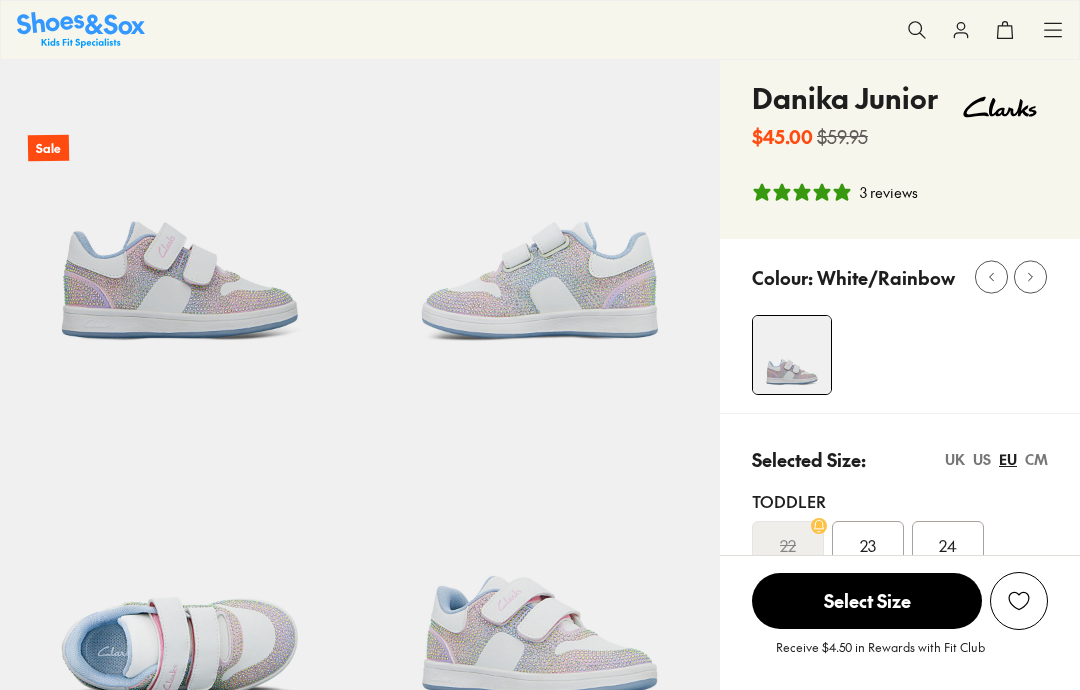select on "*" 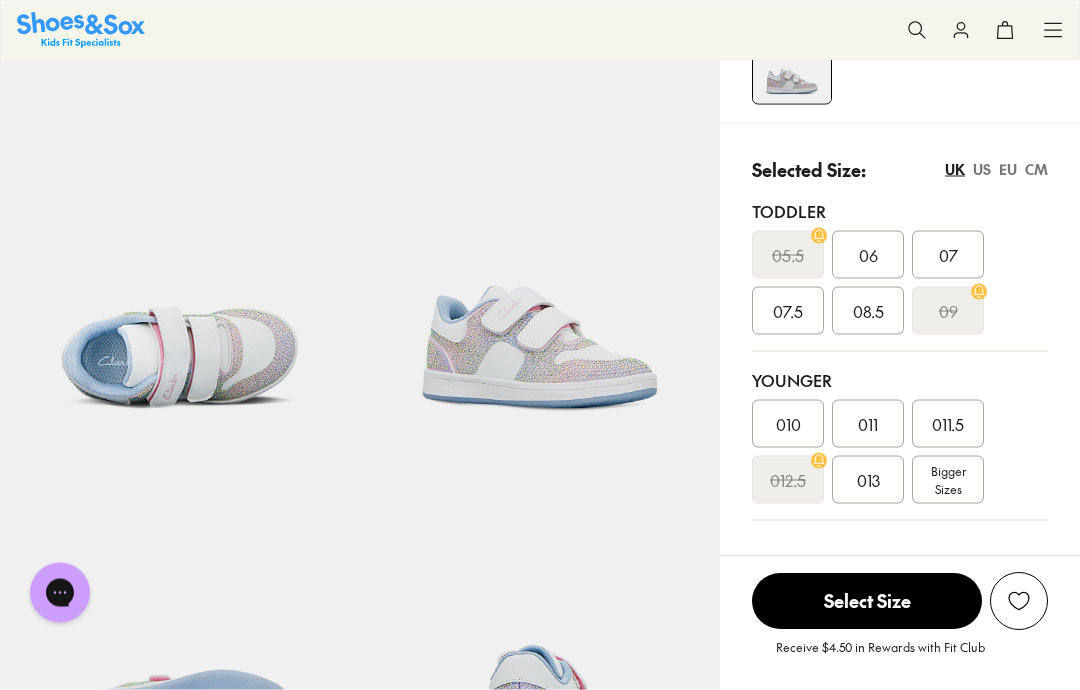 scroll, scrollTop: 378, scrollLeft: 0, axis: vertical 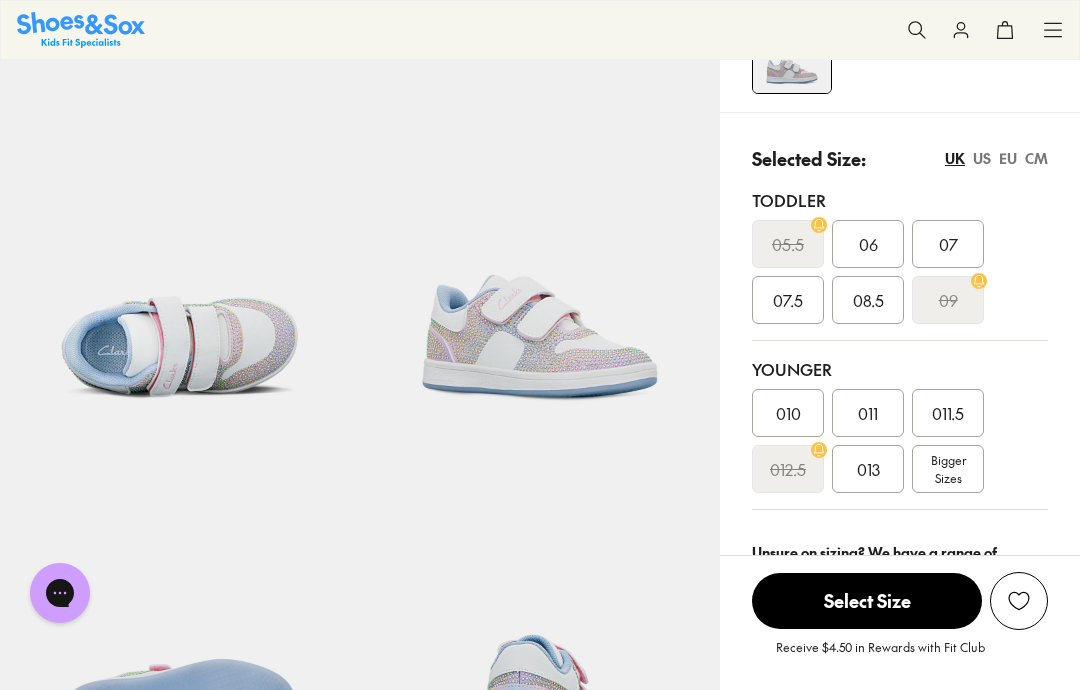 click on "013" at bounding box center (868, 469) 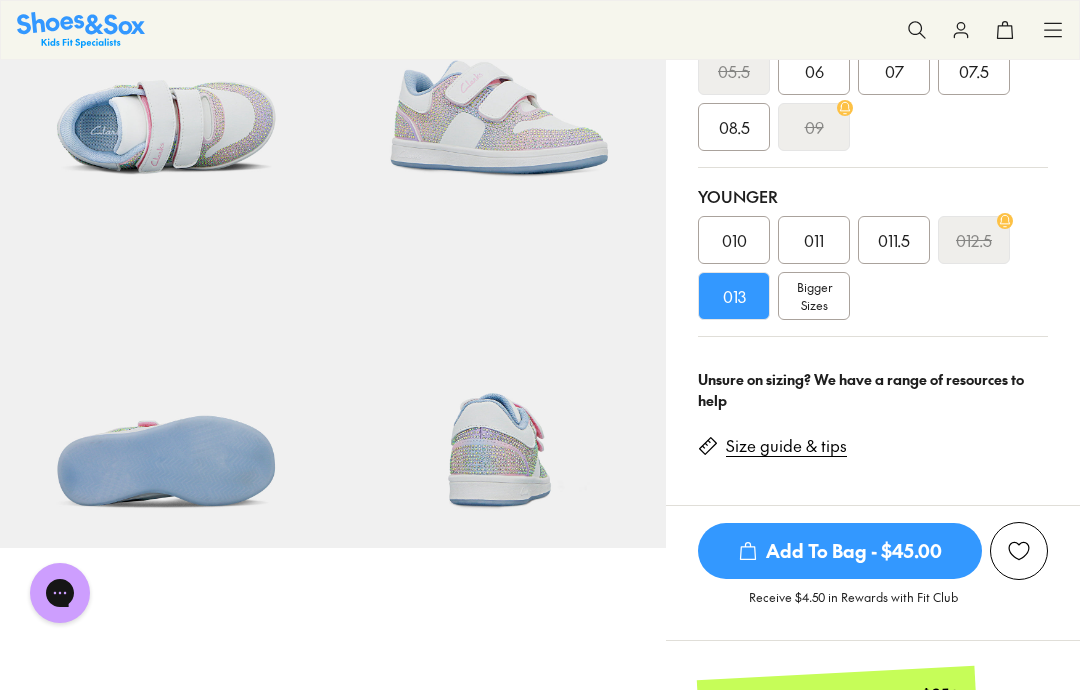 scroll, scrollTop: 513, scrollLeft: 0, axis: vertical 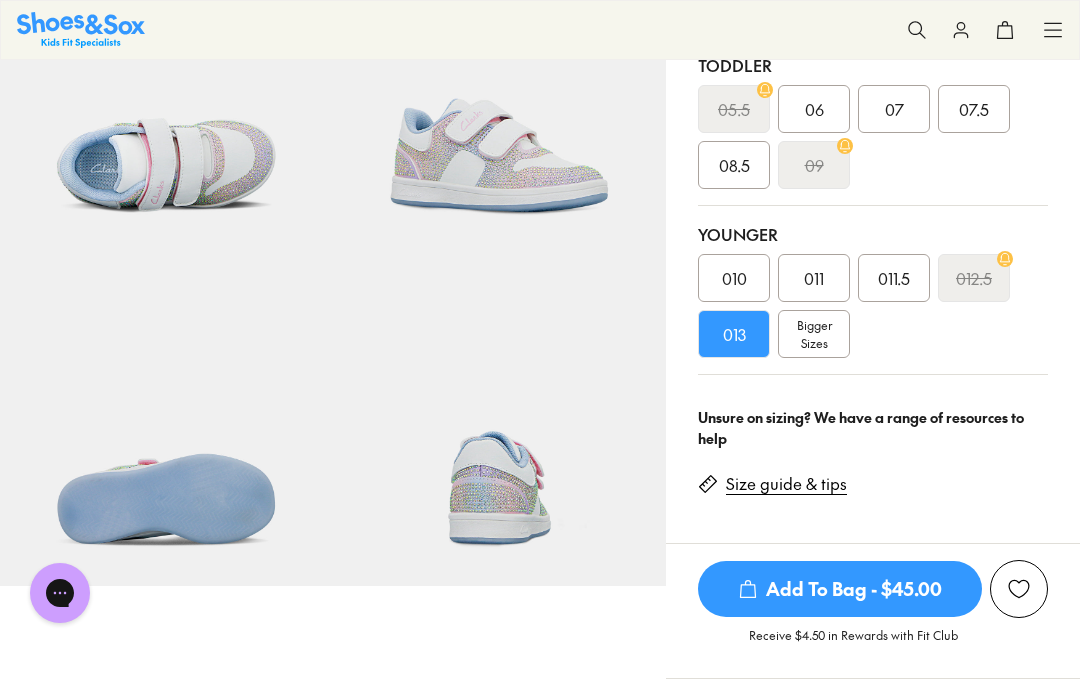 click 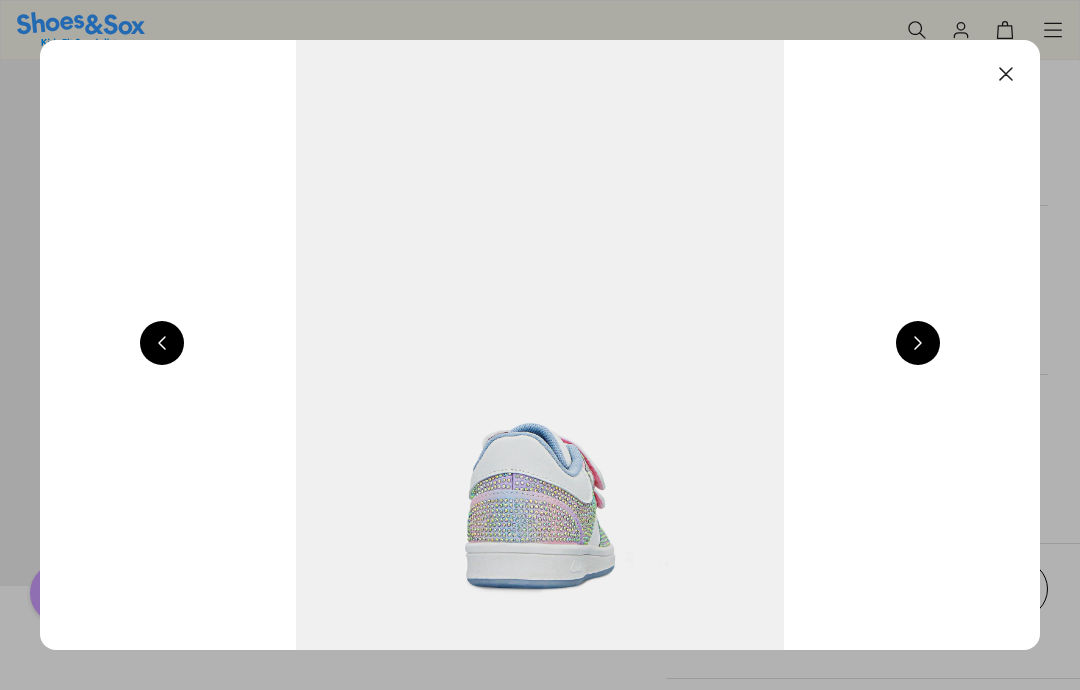 scroll, scrollTop: 0, scrollLeft: 3000, axis: horizontal 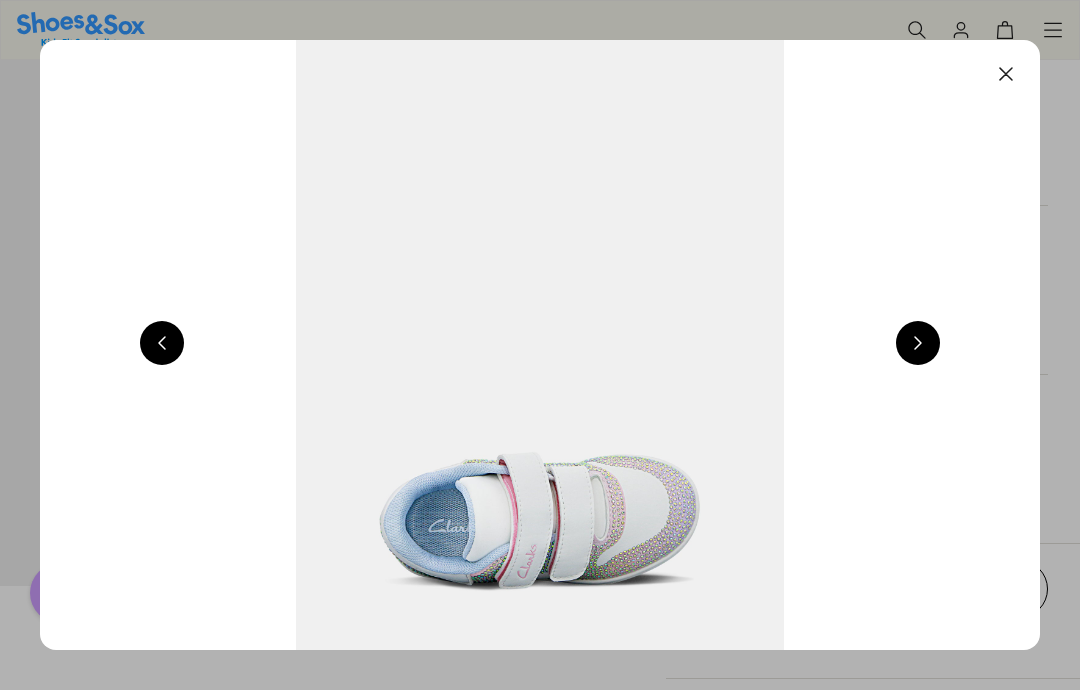 click at bounding box center (918, 343) 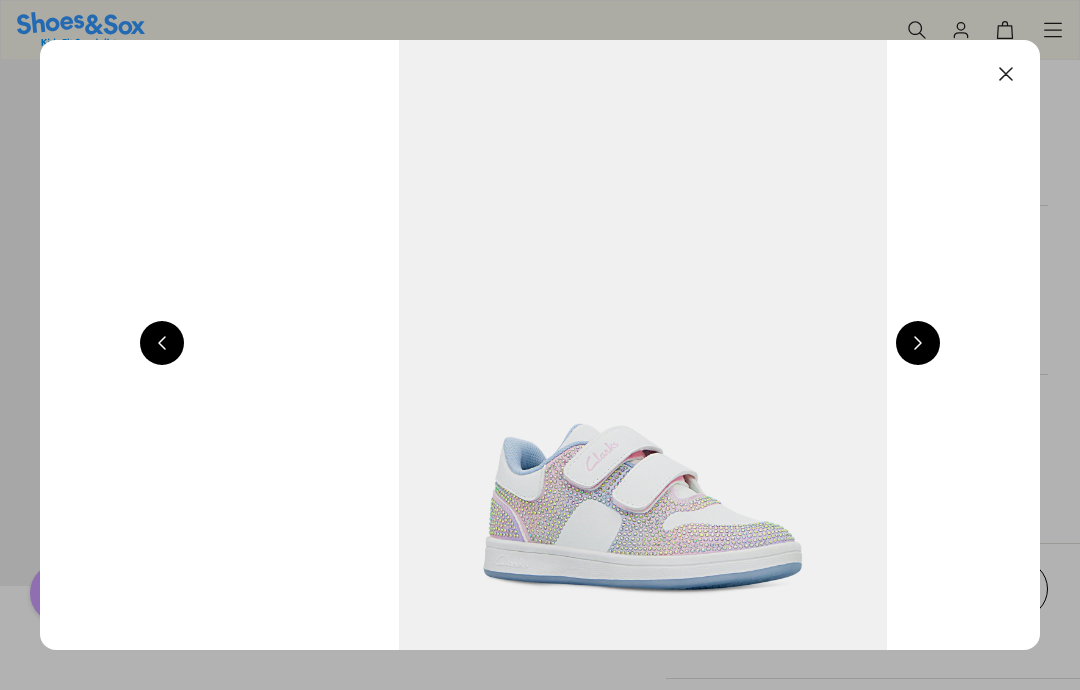 scroll, scrollTop: 0, scrollLeft: 4000, axis: horizontal 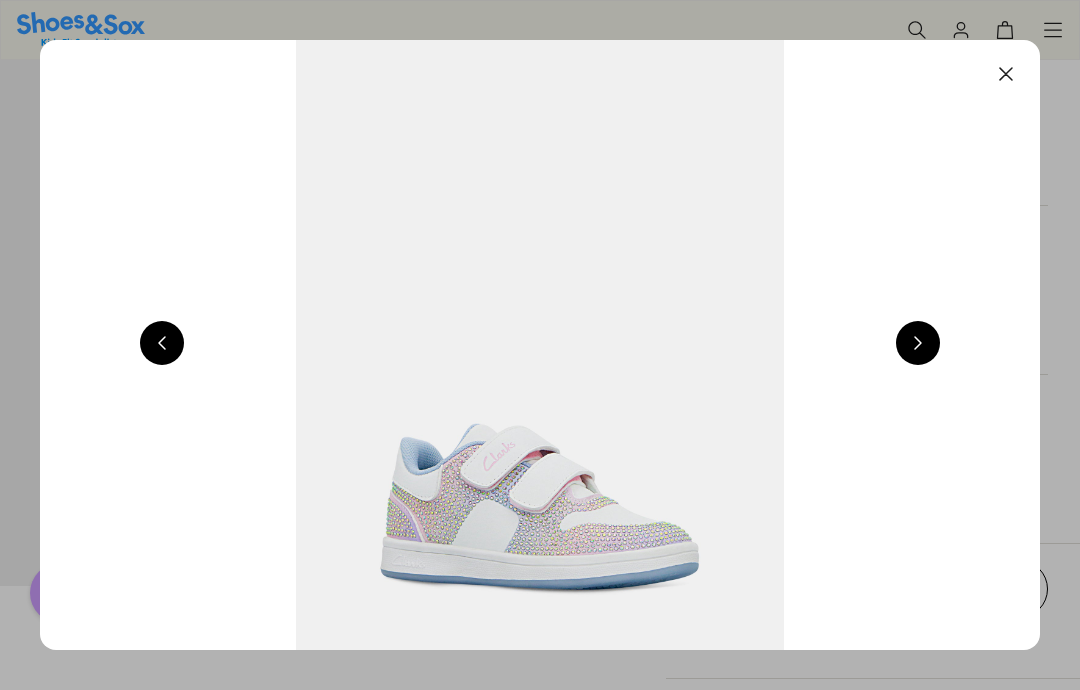 click at bounding box center [918, 343] 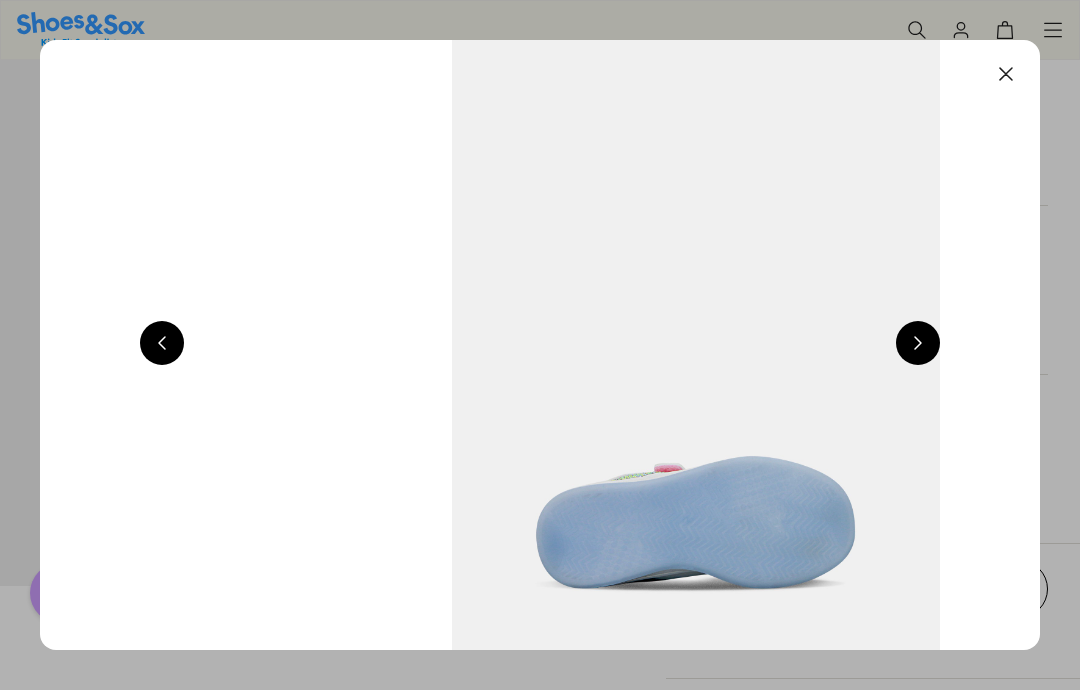 scroll, scrollTop: 0, scrollLeft: 5000, axis: horizontal 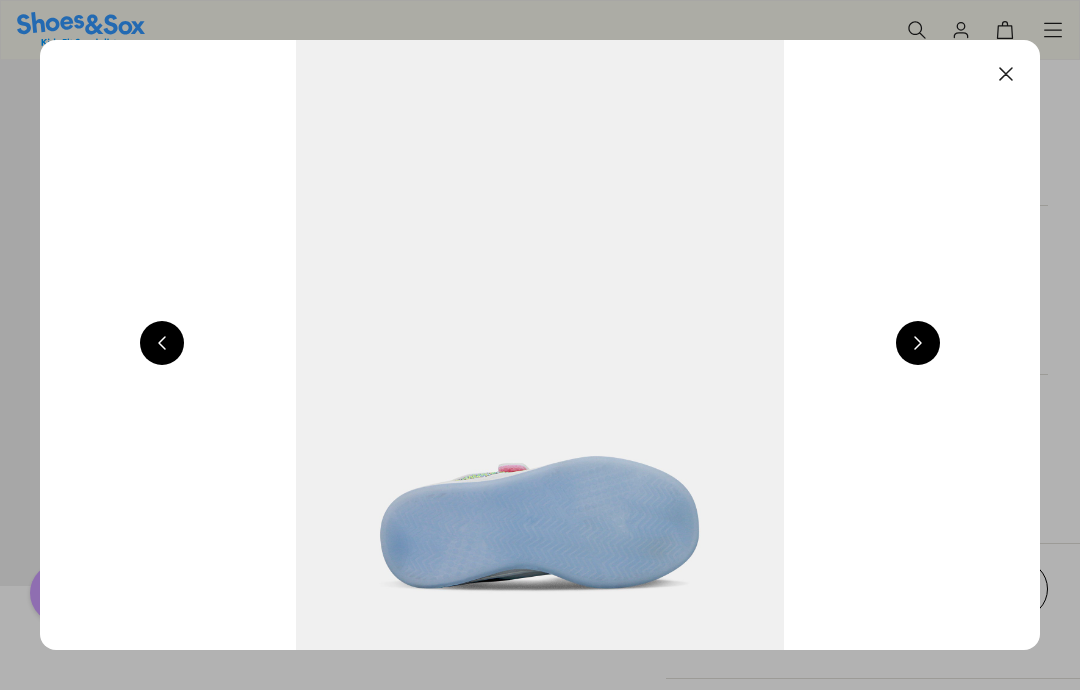 click at bounding box center [918, 343] 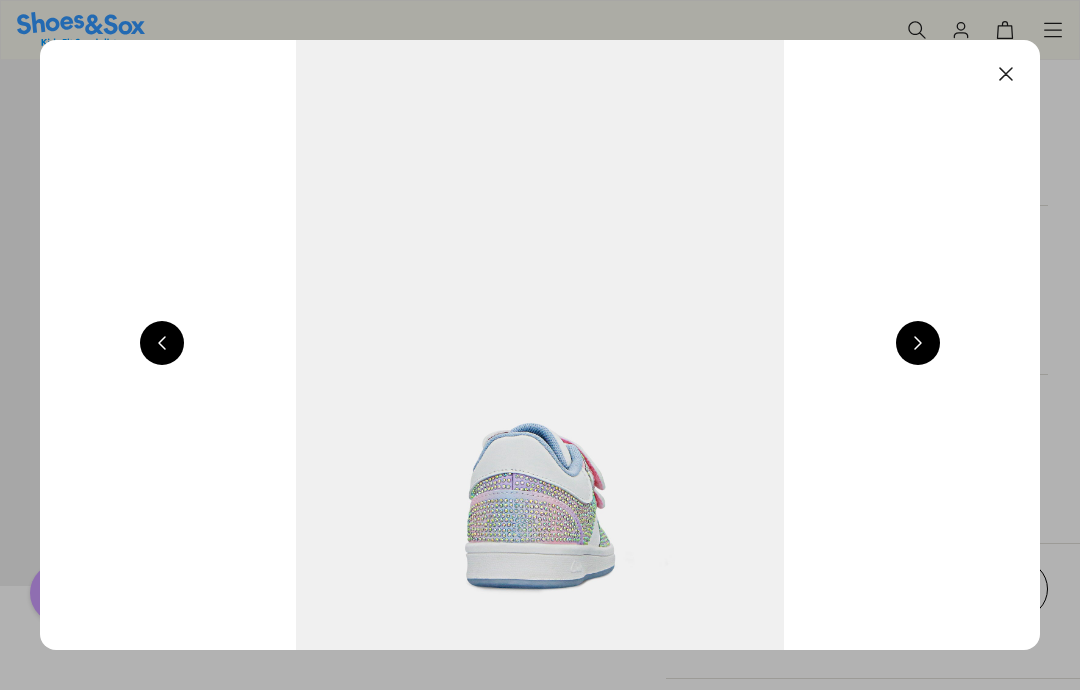click at bounding box center [918, 343] 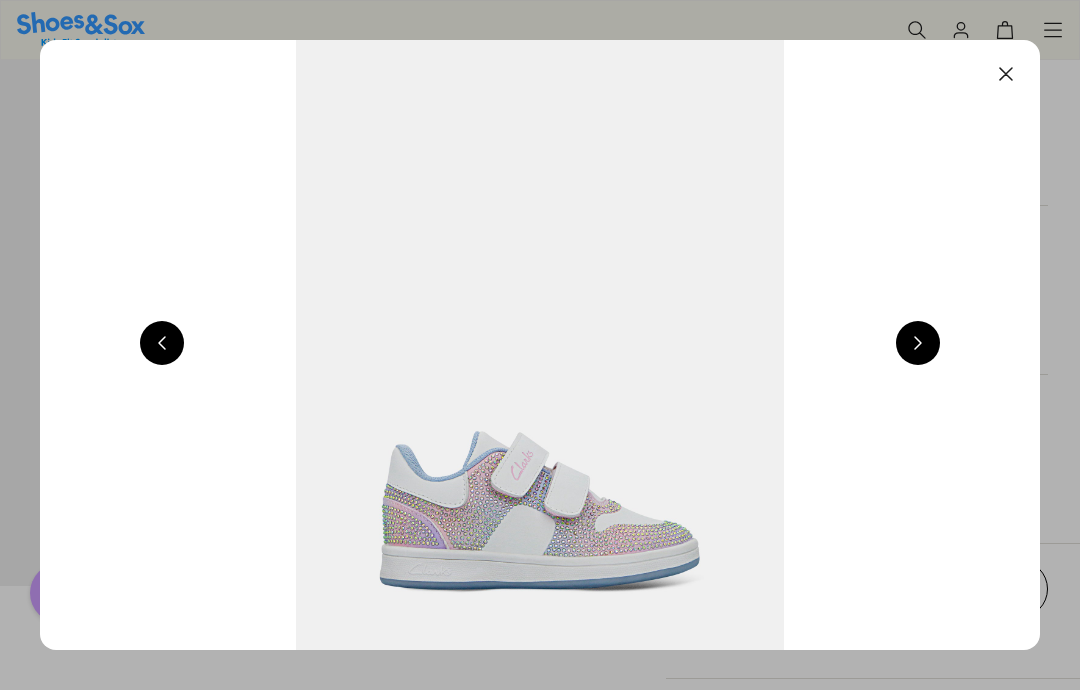 click at bounding box center [918, 343] 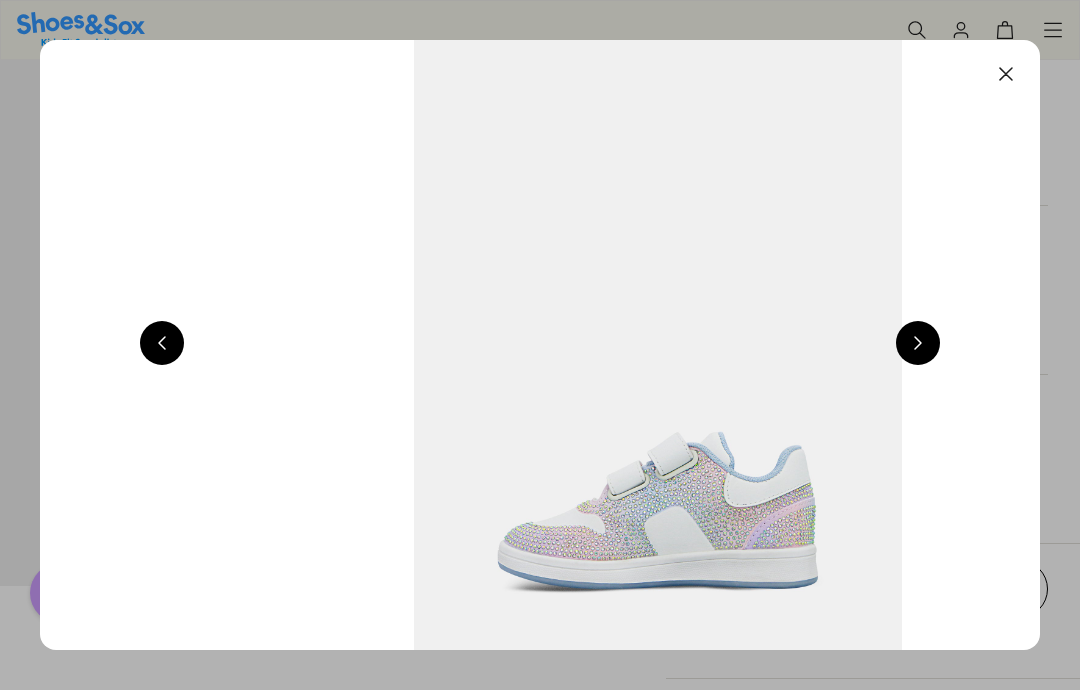 scroll, scrollTop: 0, scrollLeft: 2000, axis: horizontal 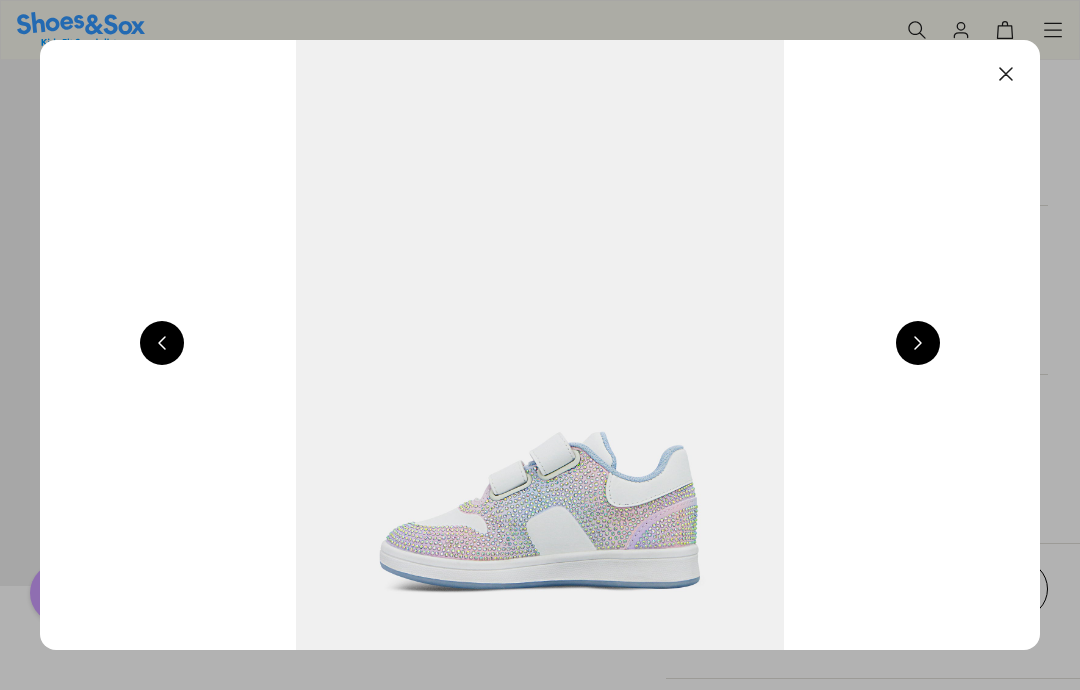 click at bounding box center [918, 343] 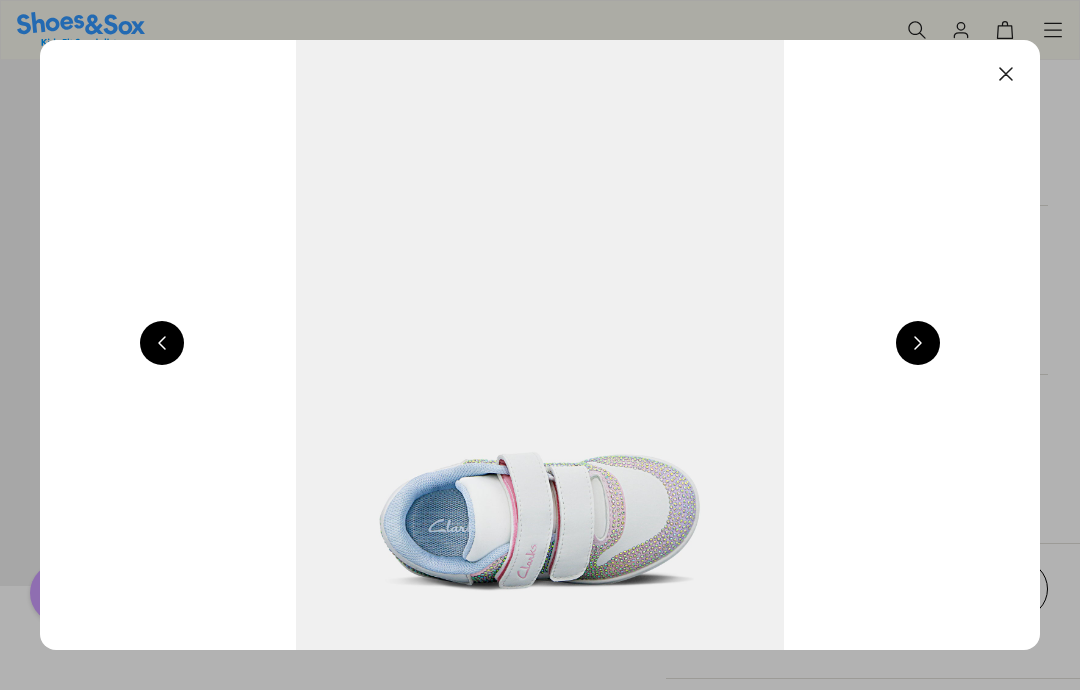 click at bounding box center (918, 343) 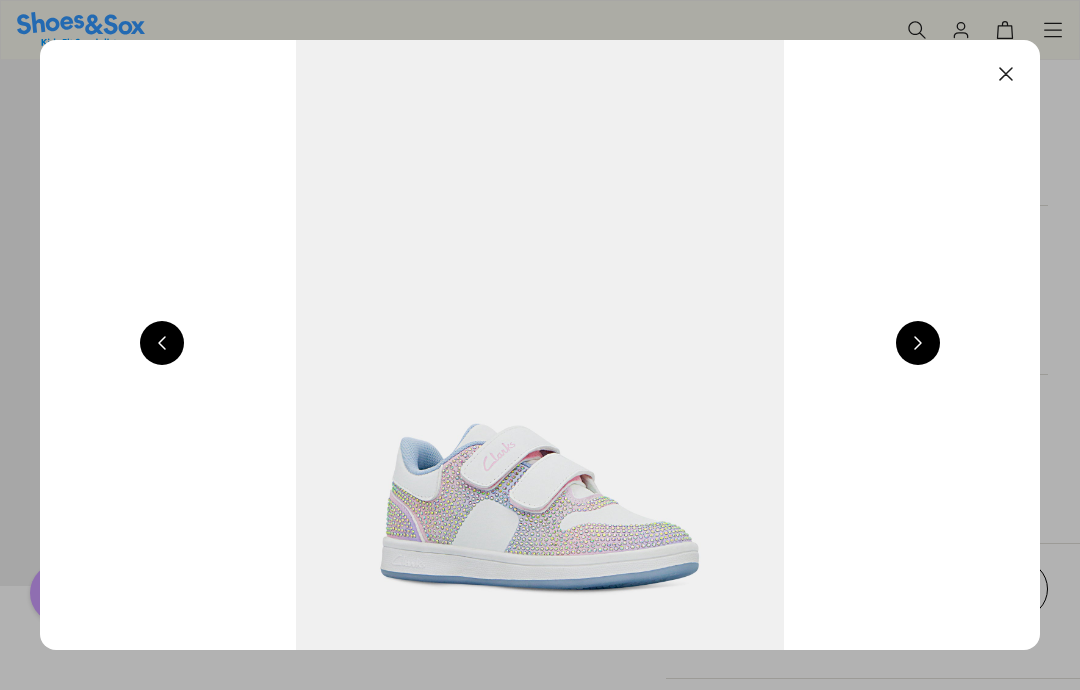 click at bounding box center (1006, 74) 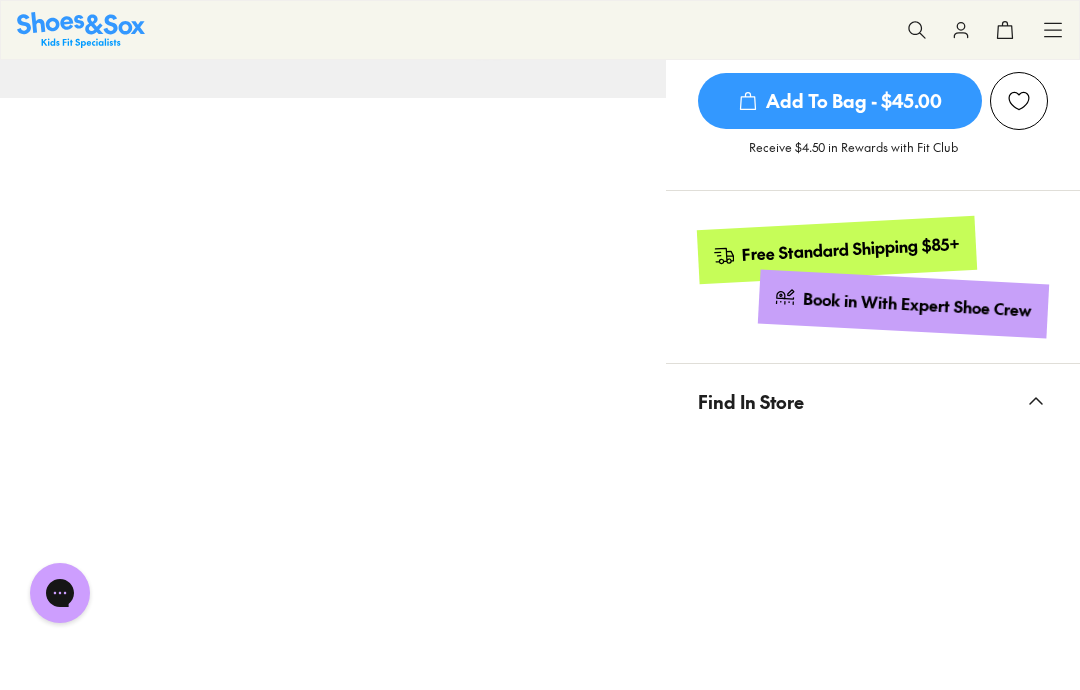 scroll, scrollTop: 1292, scrollLeft: 0, axis: vertical 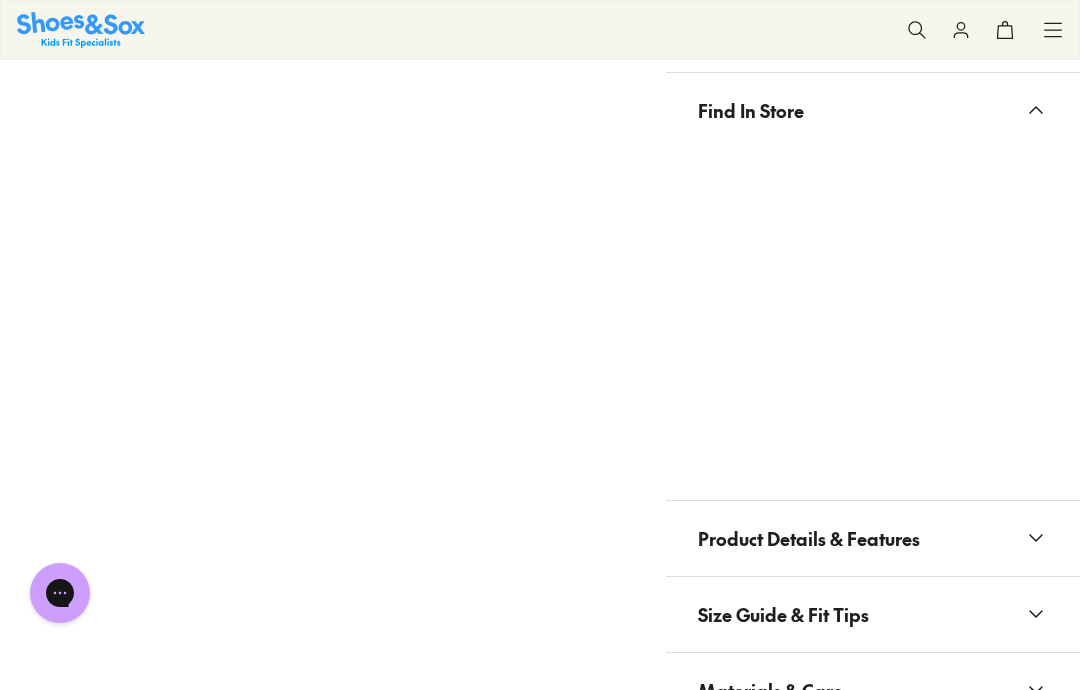 click 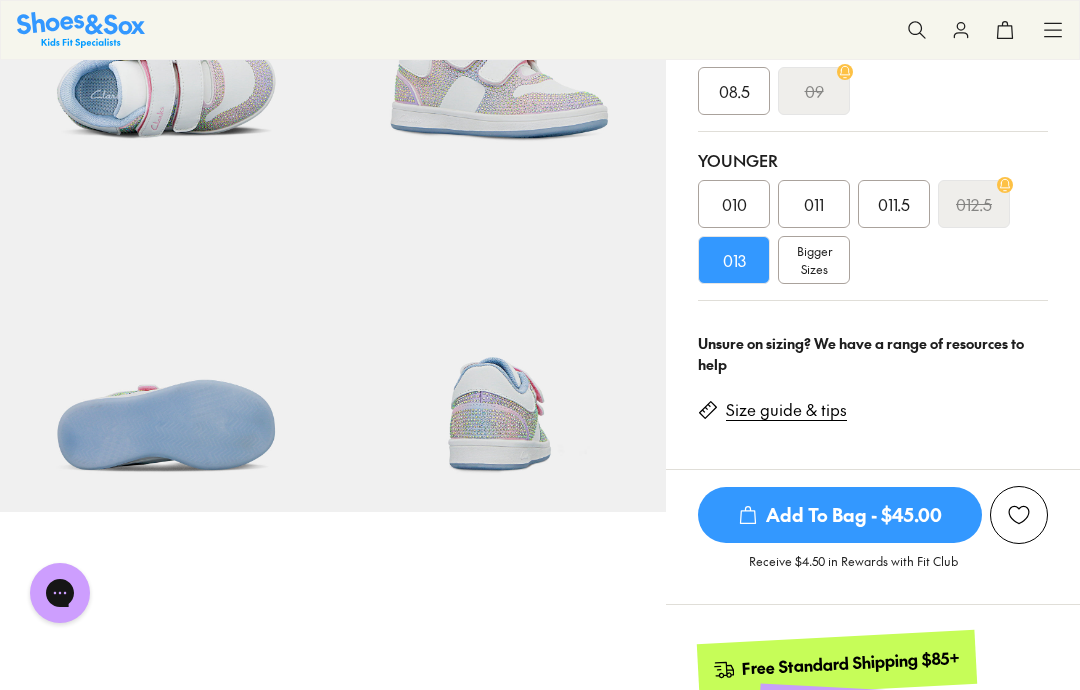scroll, scrollTop: 531, scrollLeft: 0, axis: vertical 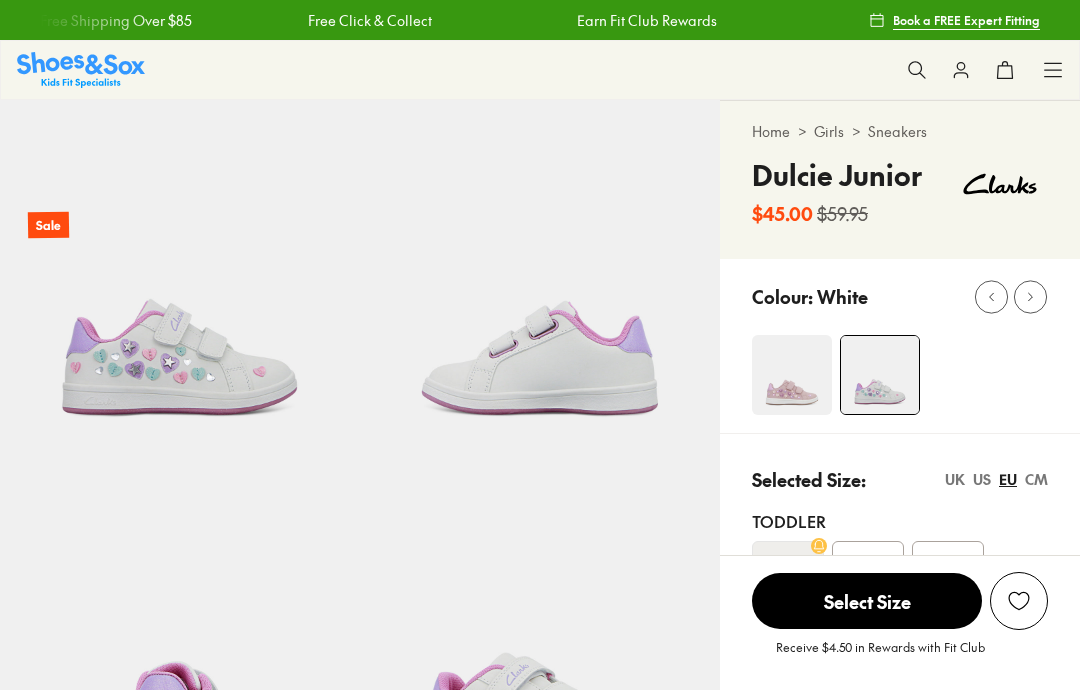 click at bounding box center [916, 376] 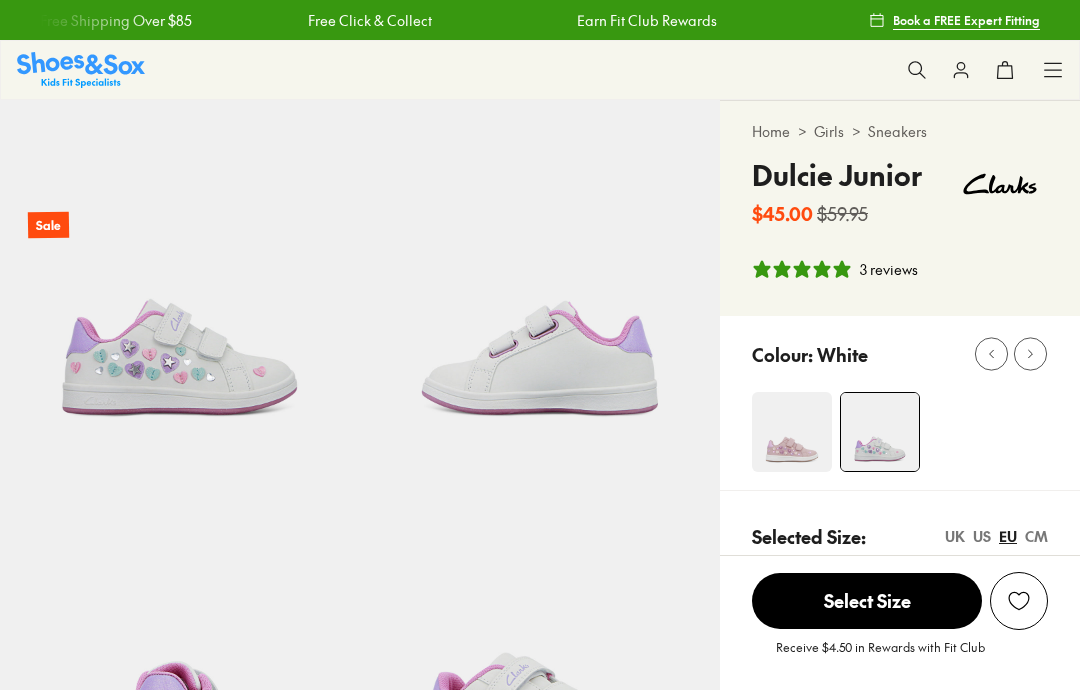 select on "*" 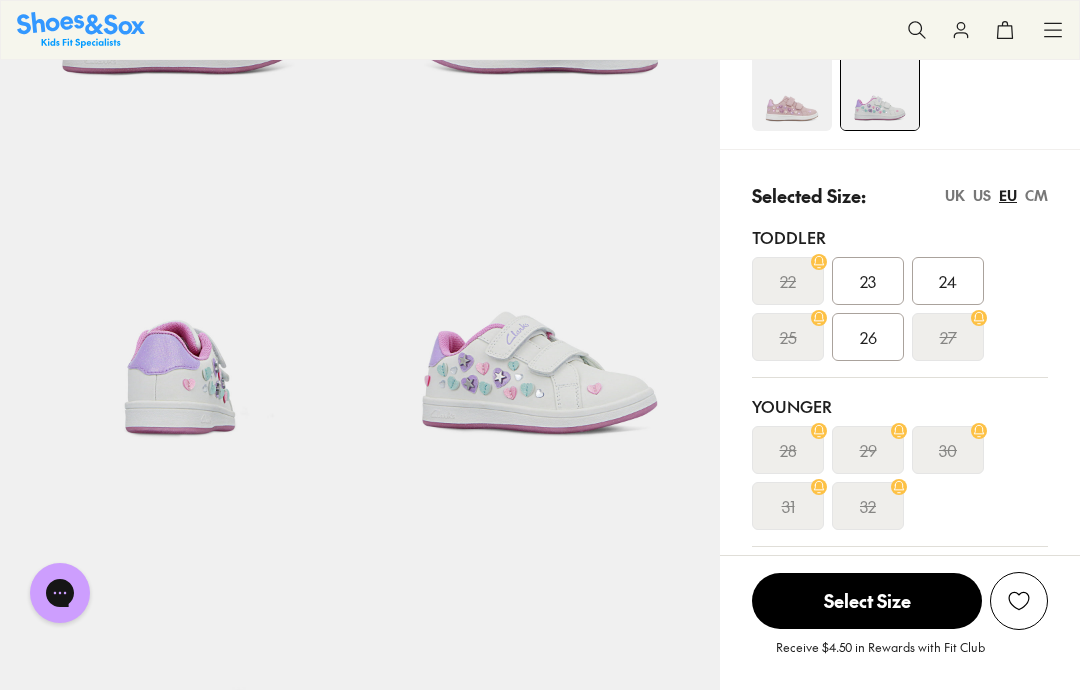 scroll, scrollTop: 0, scrollLeft: 0, axis: both 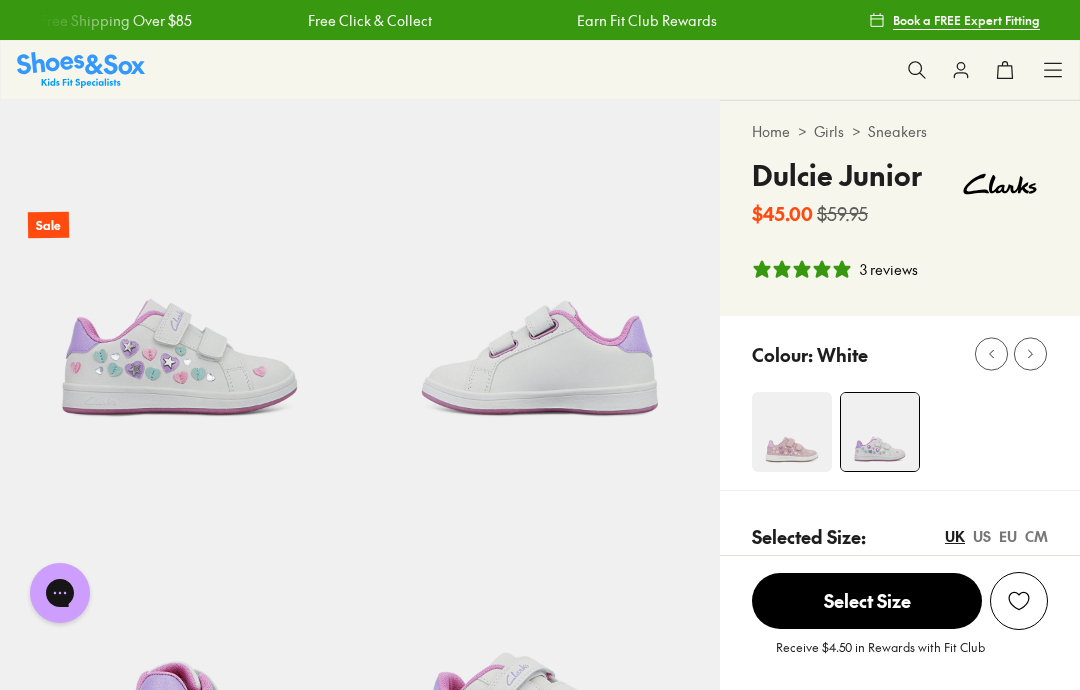 click at bounding box center (792, 432) 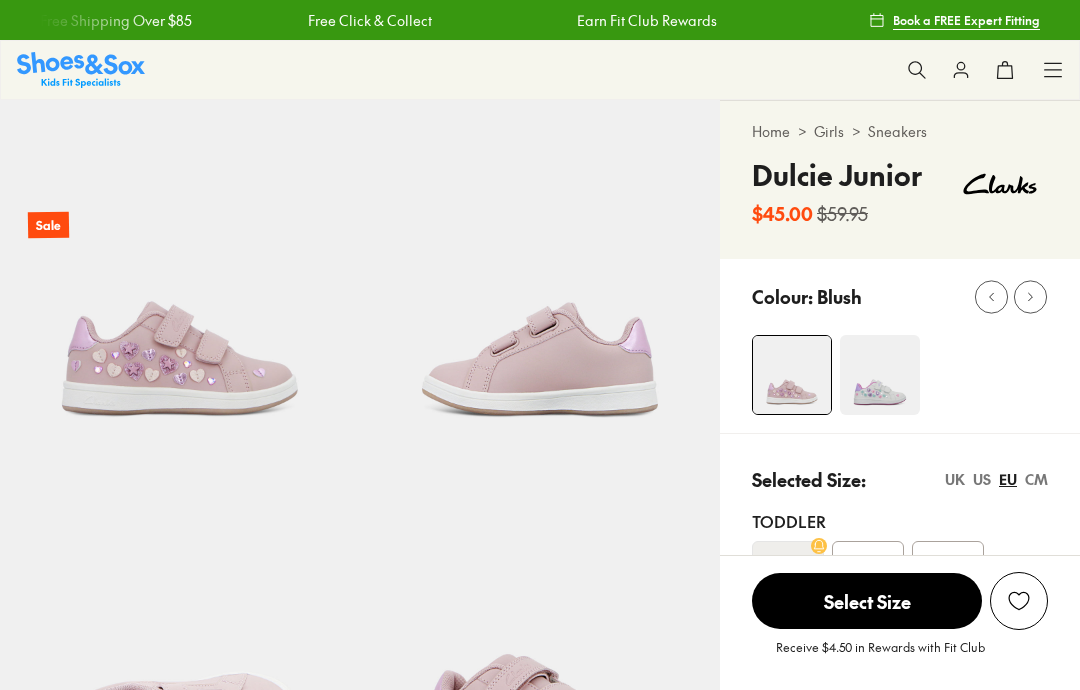 scroll, scrollTop: 0, scrollLeft: 0, axis: both 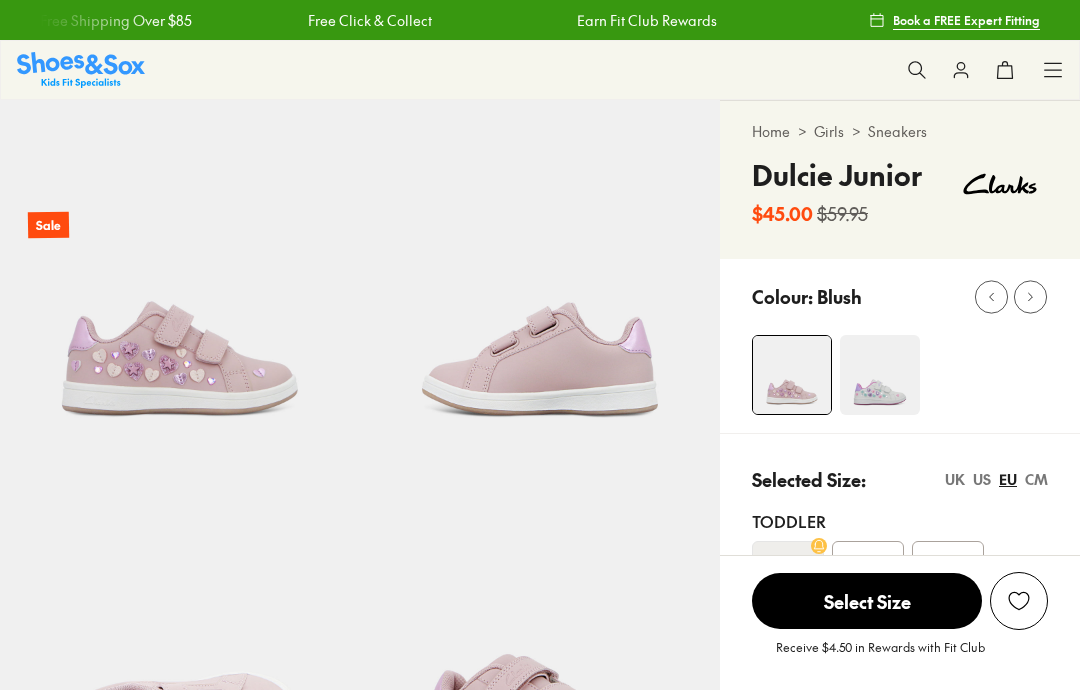 select on "*" 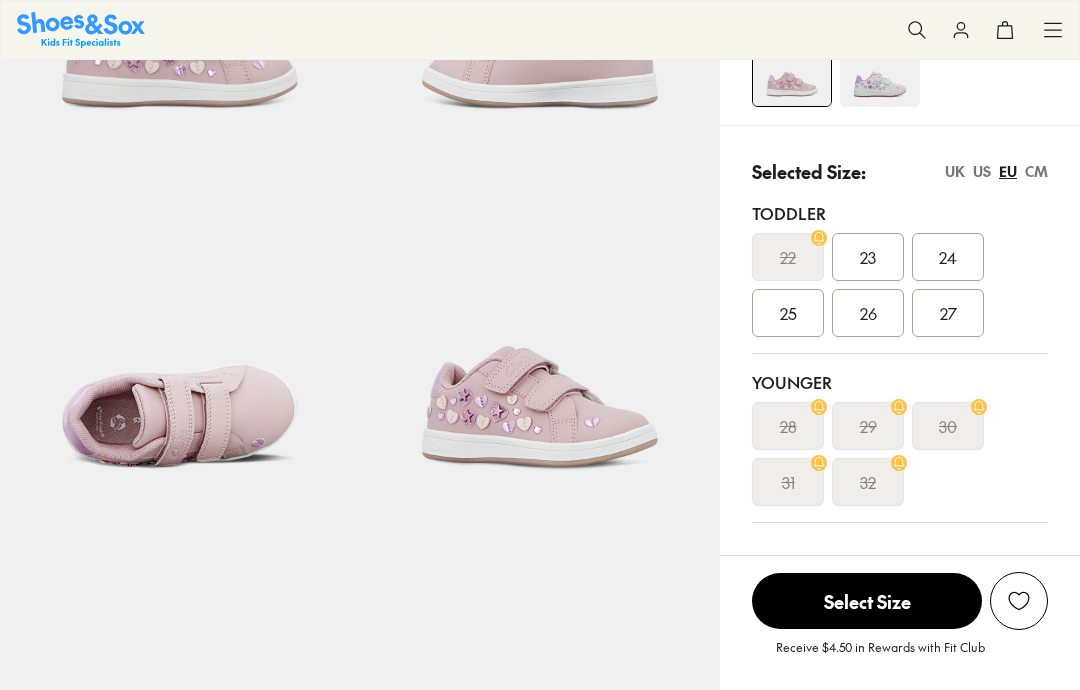 scroll, scrollTop: 0, scrollLeft: 0, axis: both 